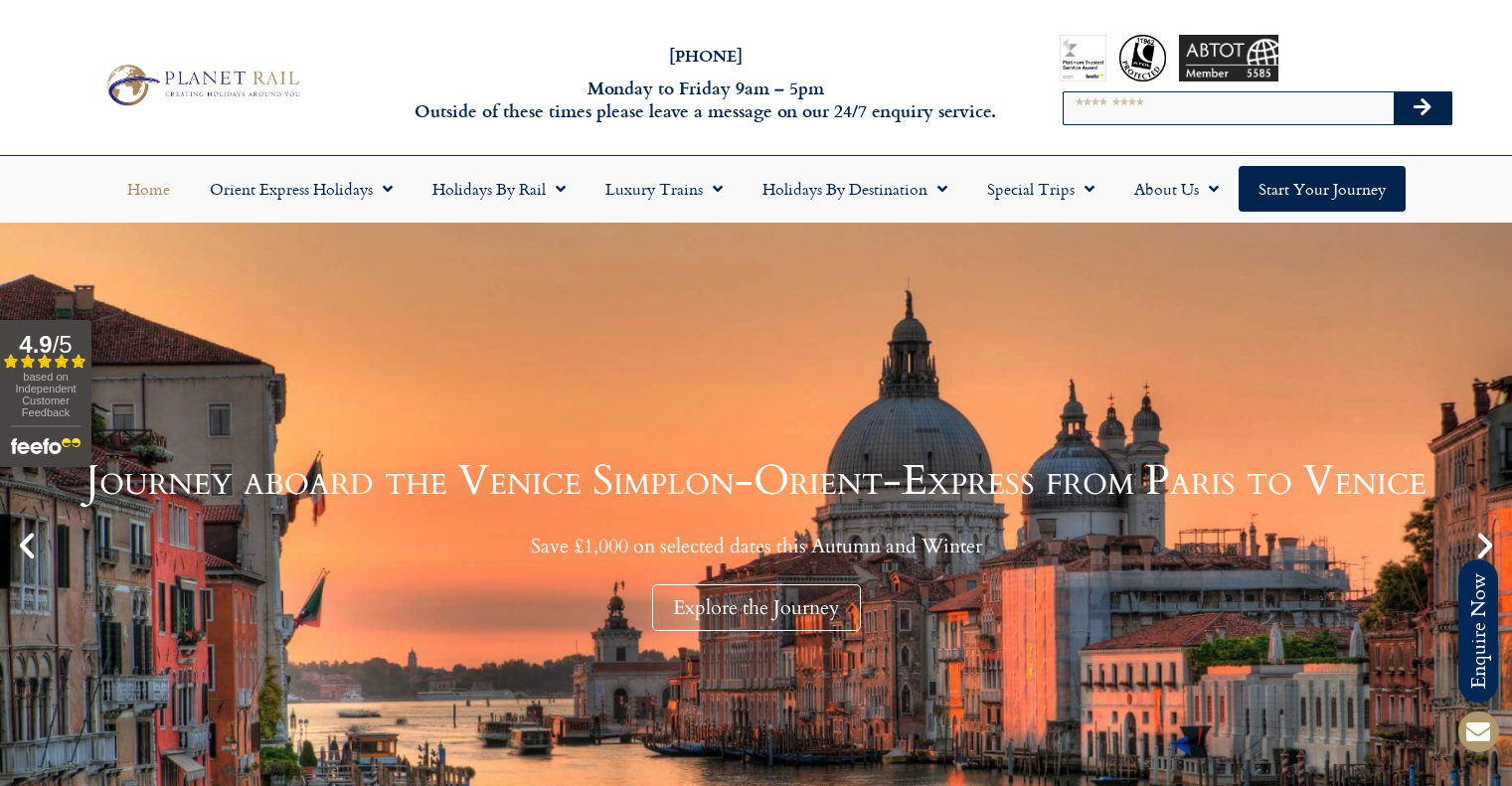 scroll, scrollTop: 0, scrollLeft: 0, axis: both 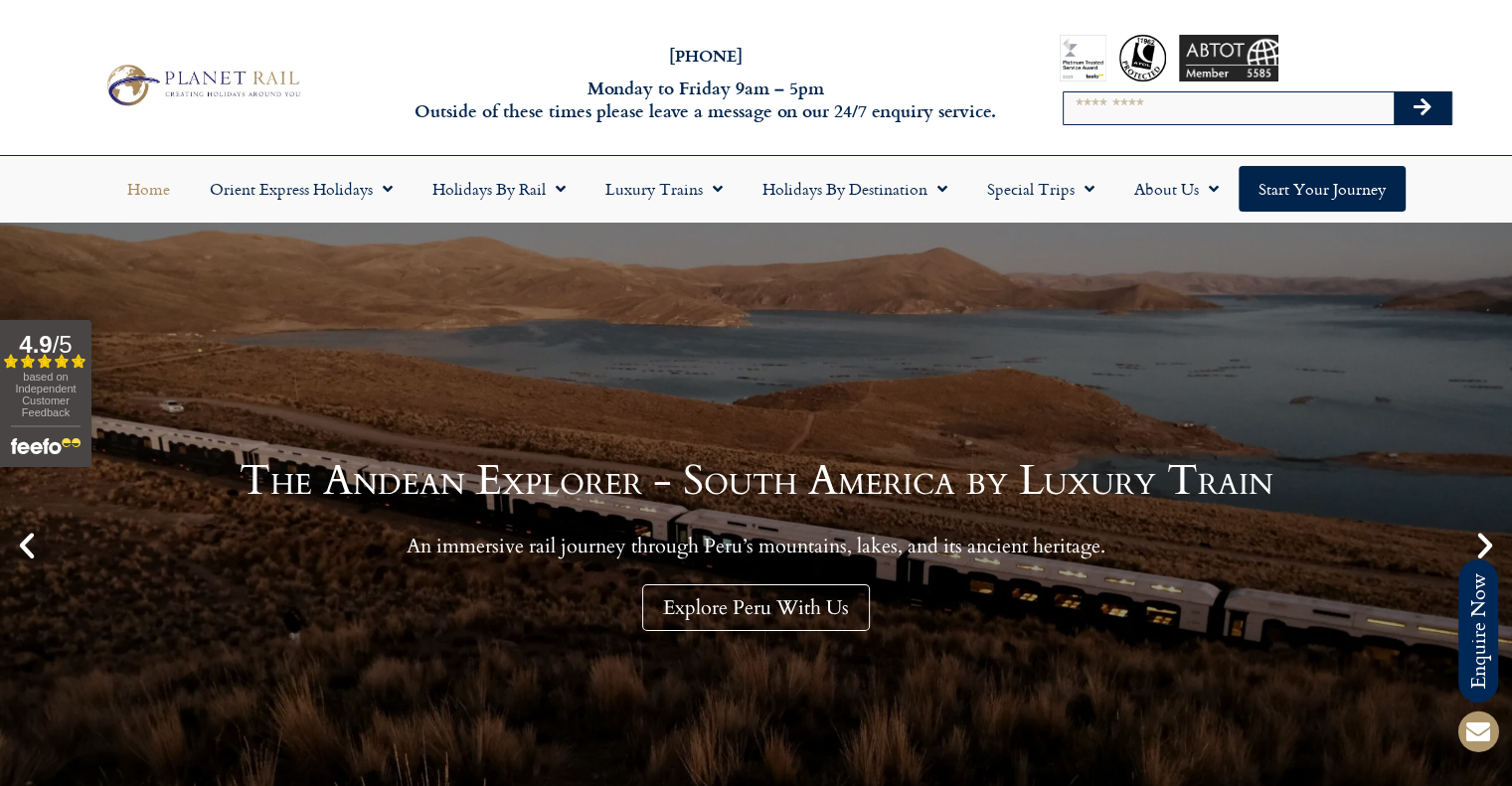 click on "Search" at bounding box center (1229, 108) 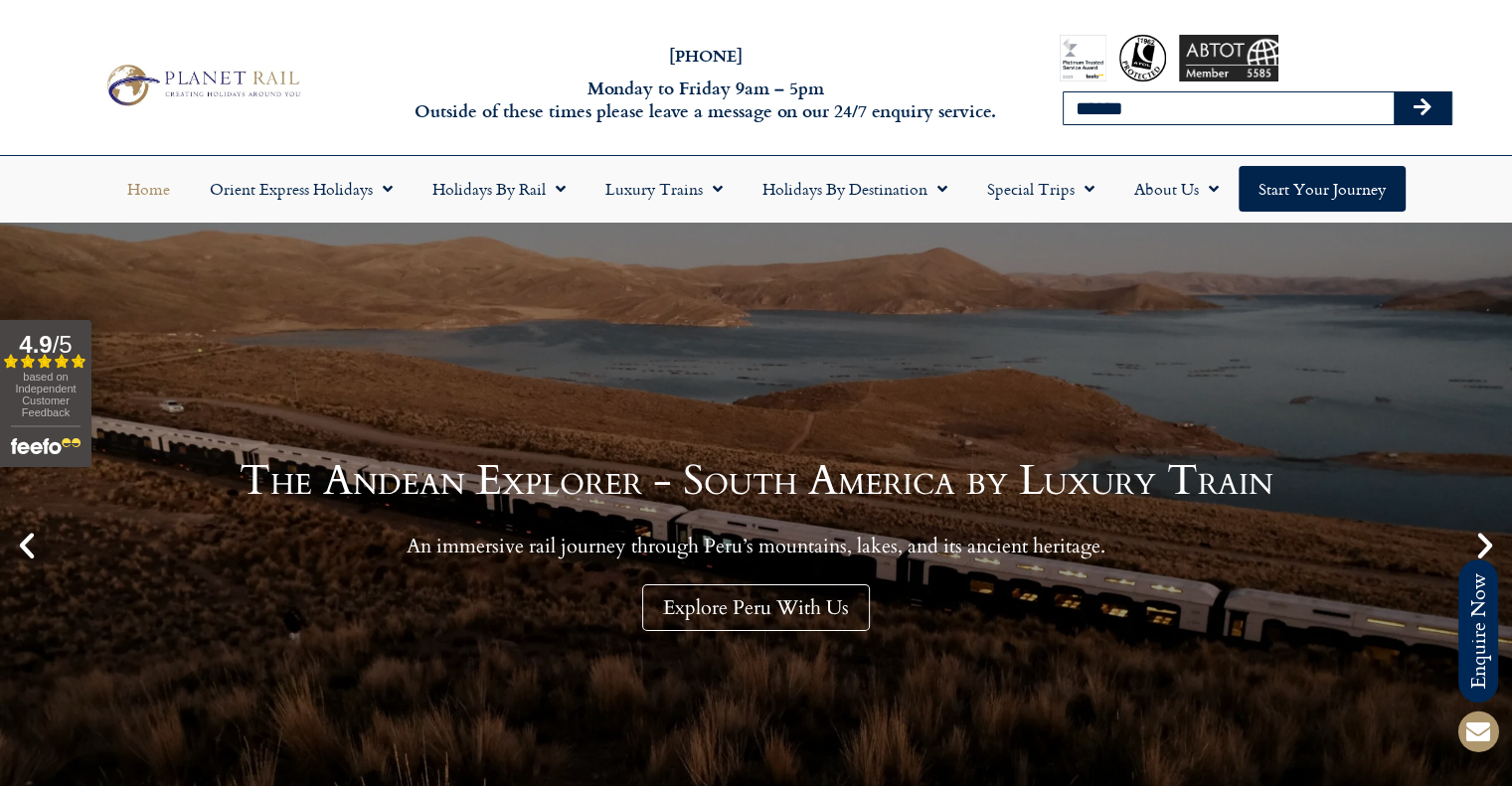 type on "******" 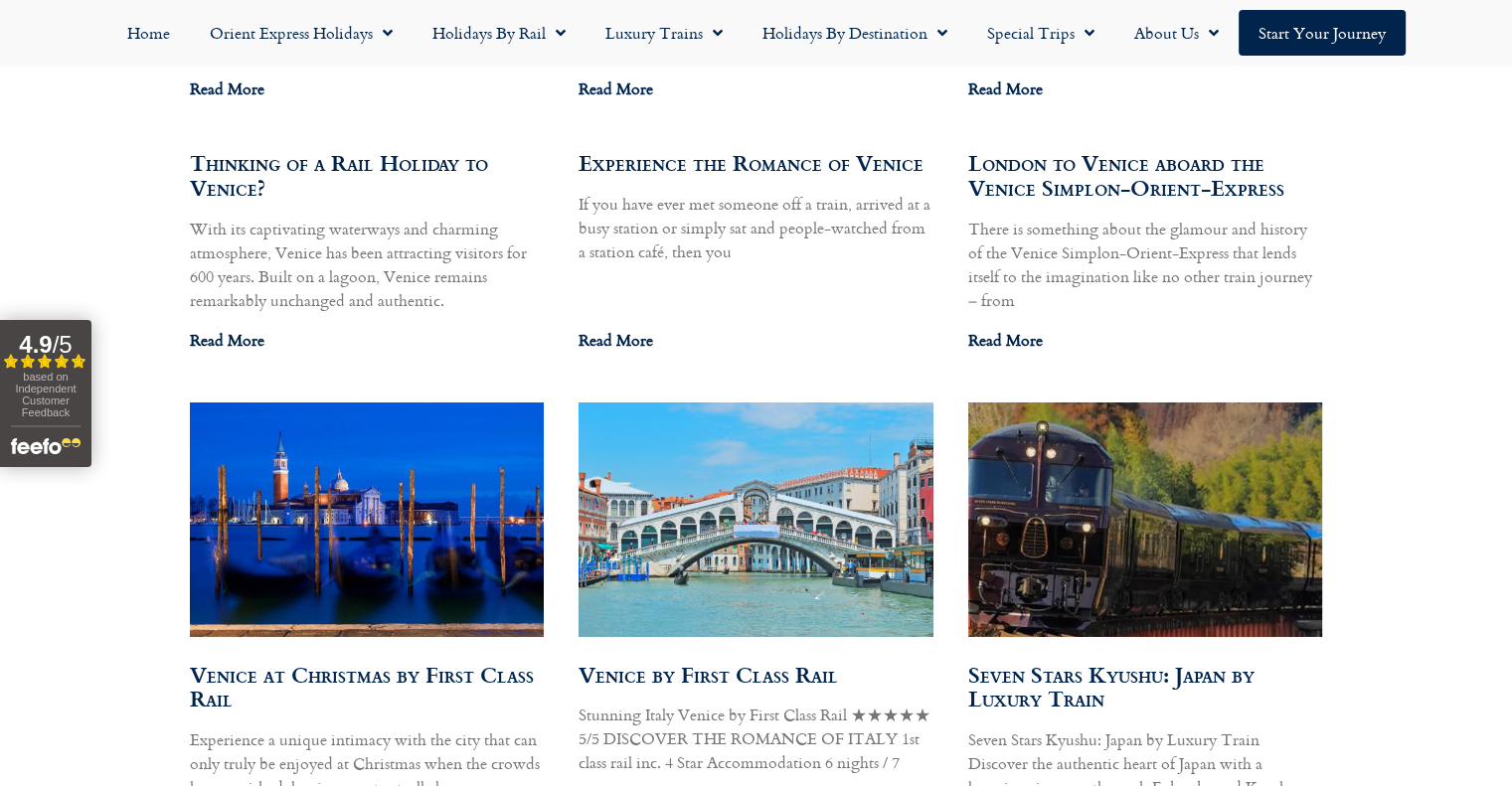 scroll, scrollTop: 10533, scrollLeft: 0, axis: vertical 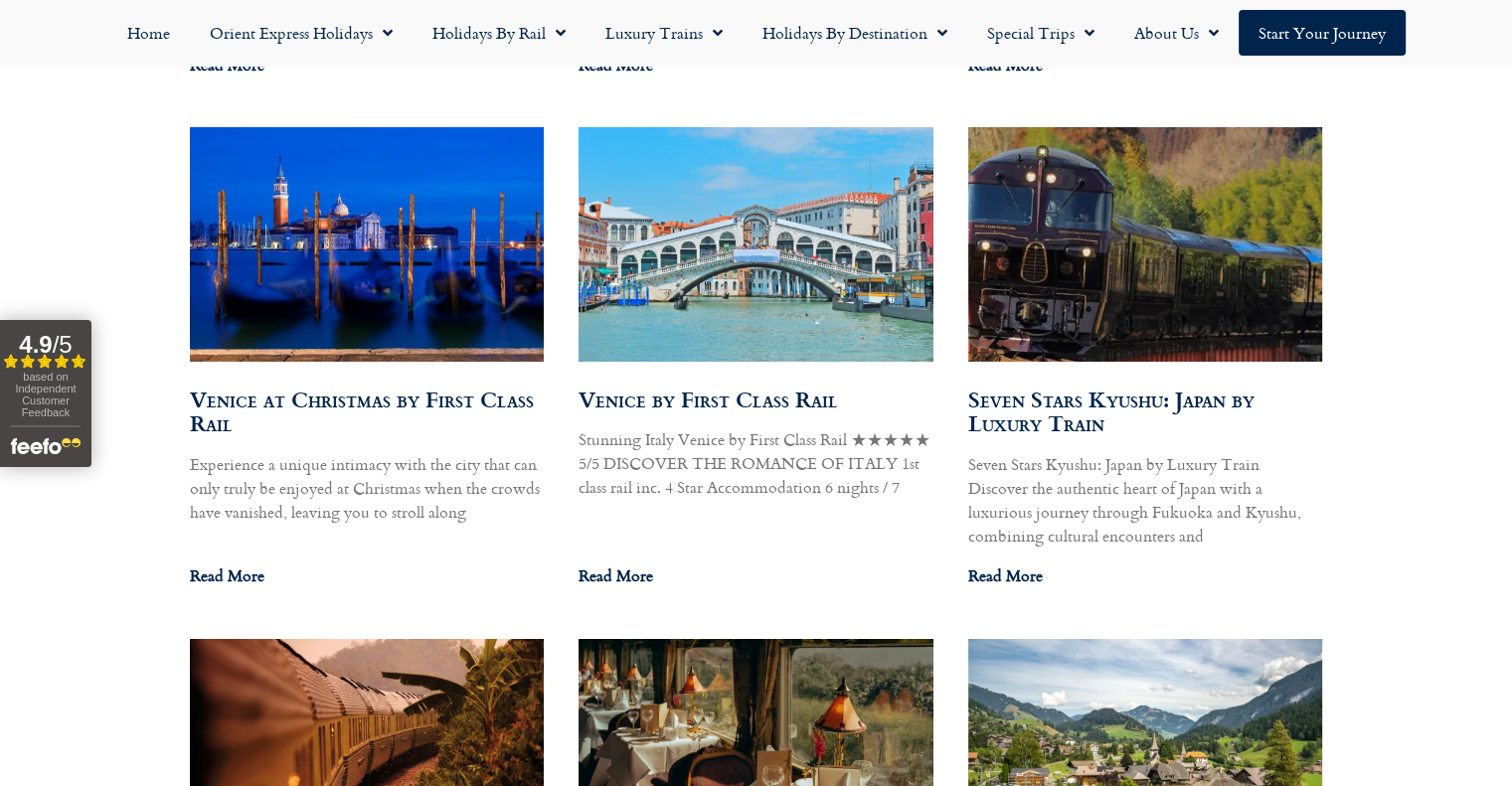 click at bounding box center (756, 243) 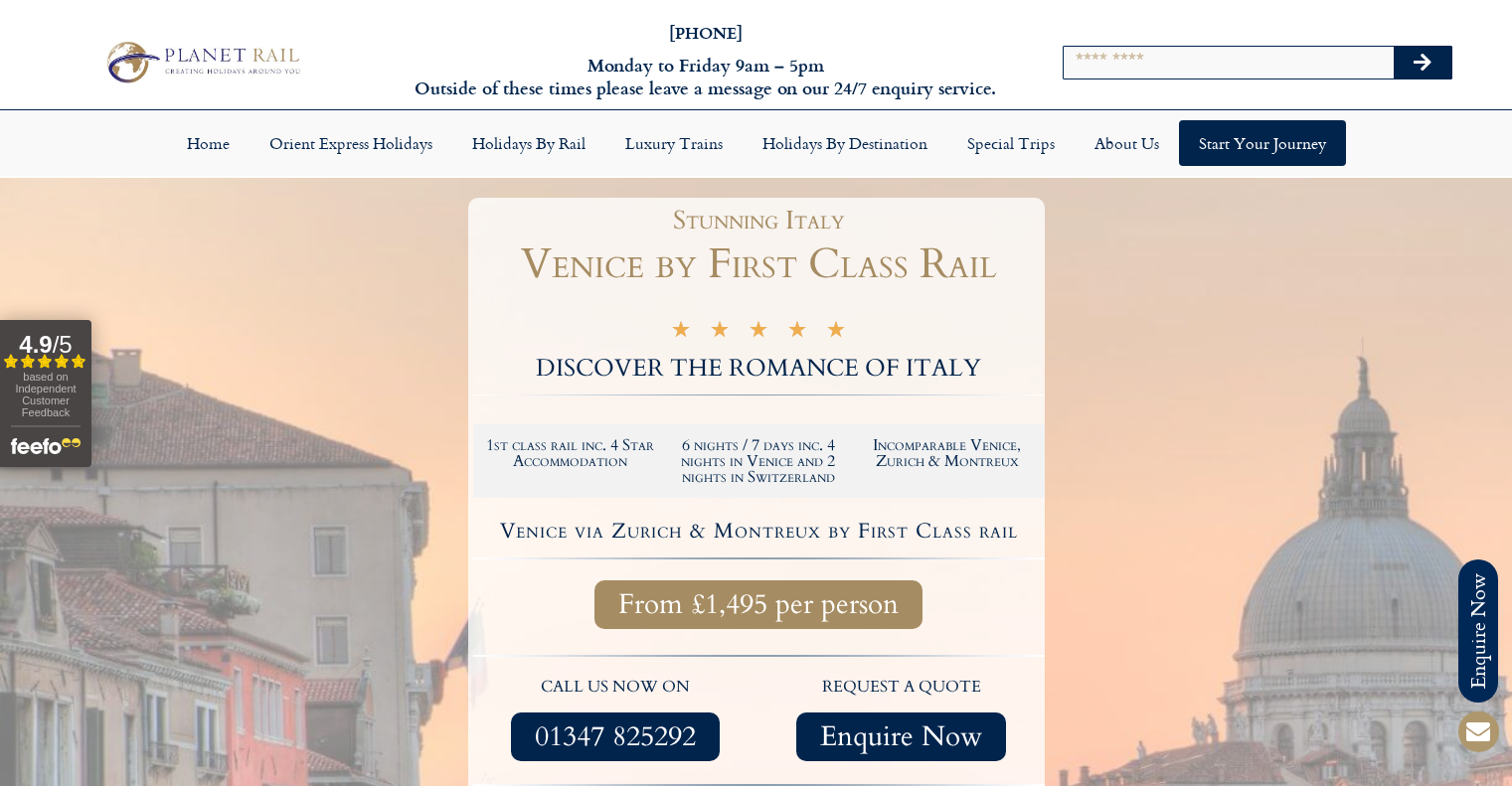 scroll, scrollTop: 0, scrollLeft: 0, axis: both 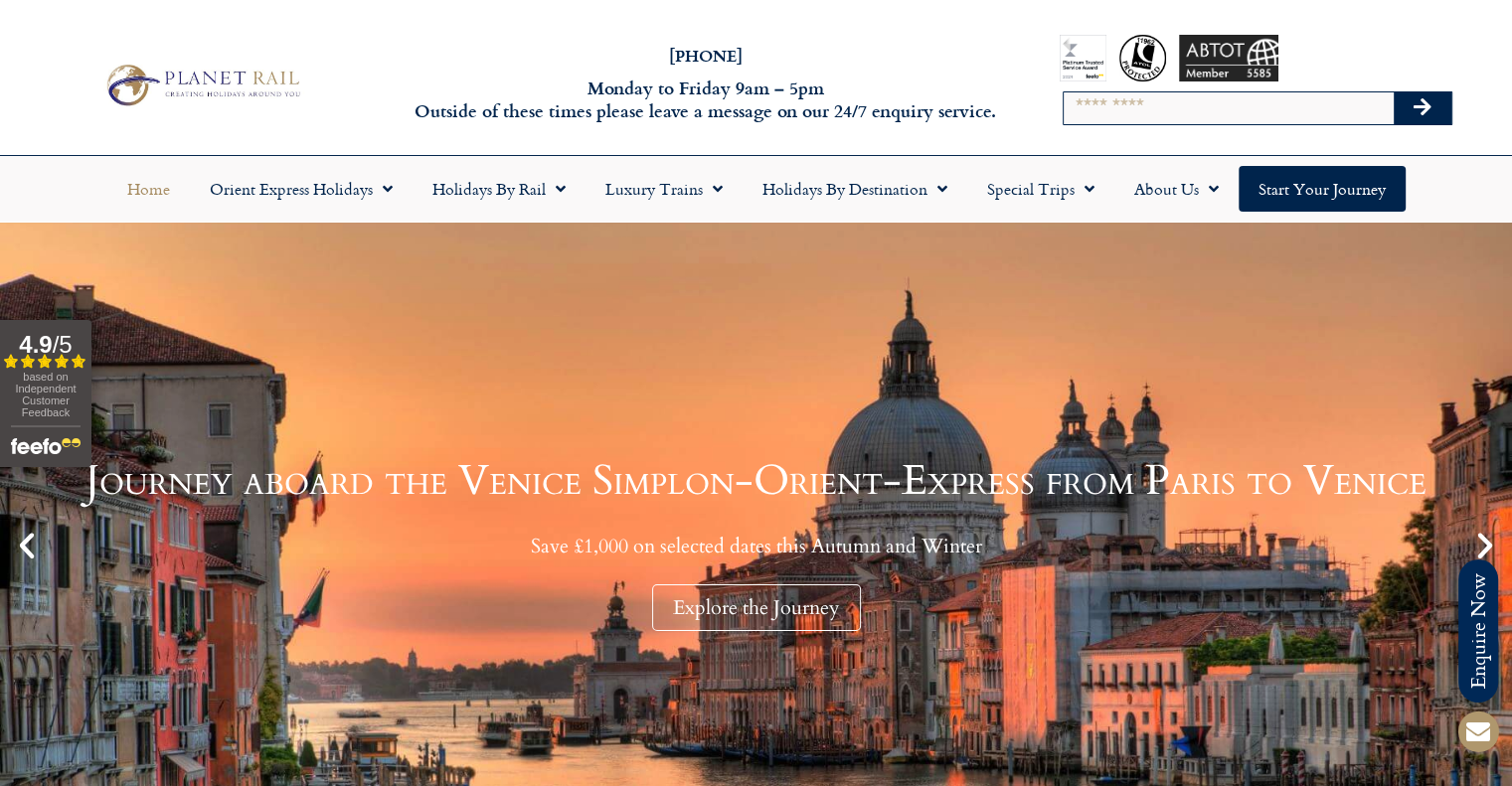 click on "Search" at bounding box center [1229, 108] 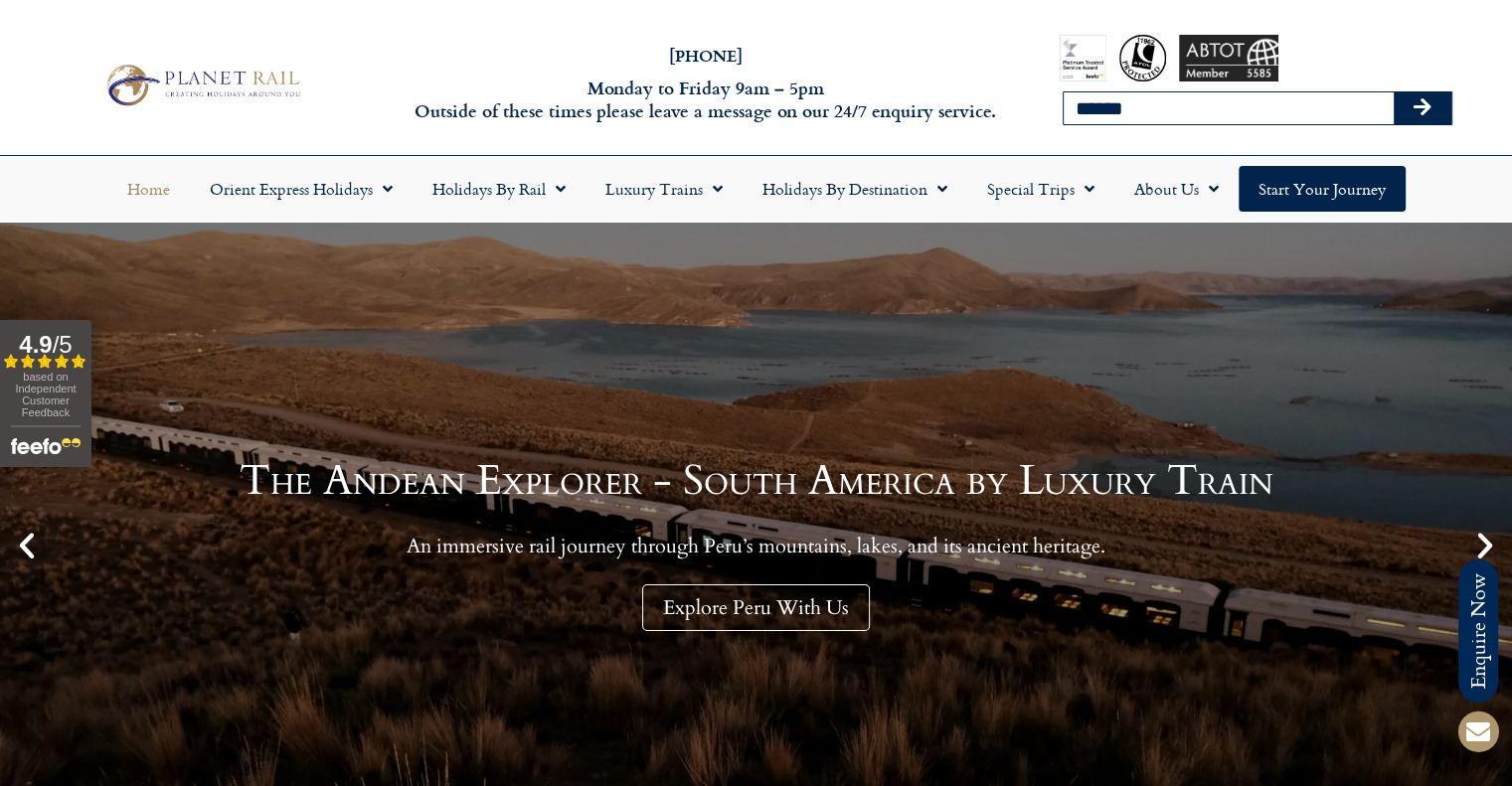 type on "******" 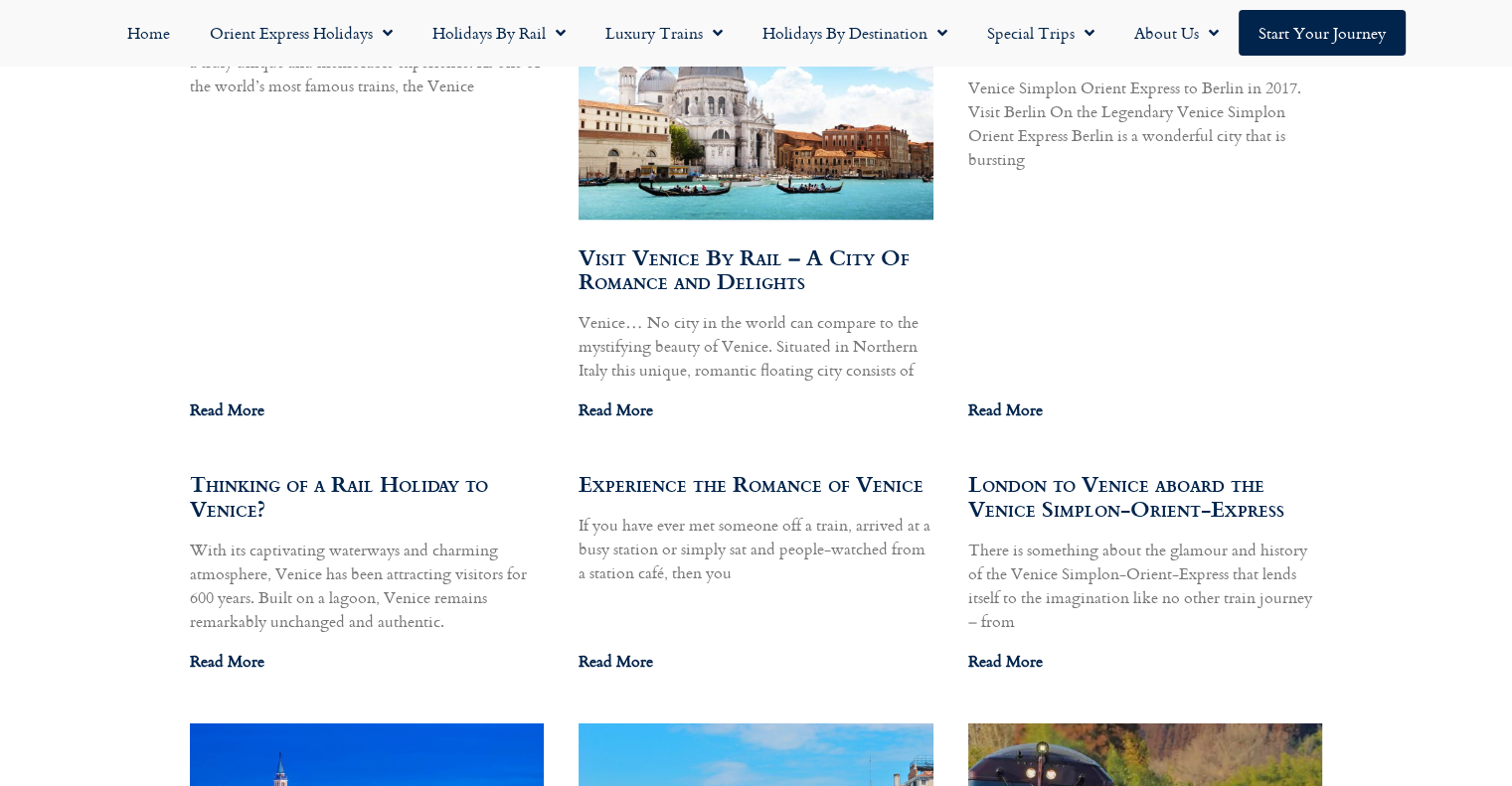 scroll, scrollTop: 10434, scrollLeft: 0, axis: vertical 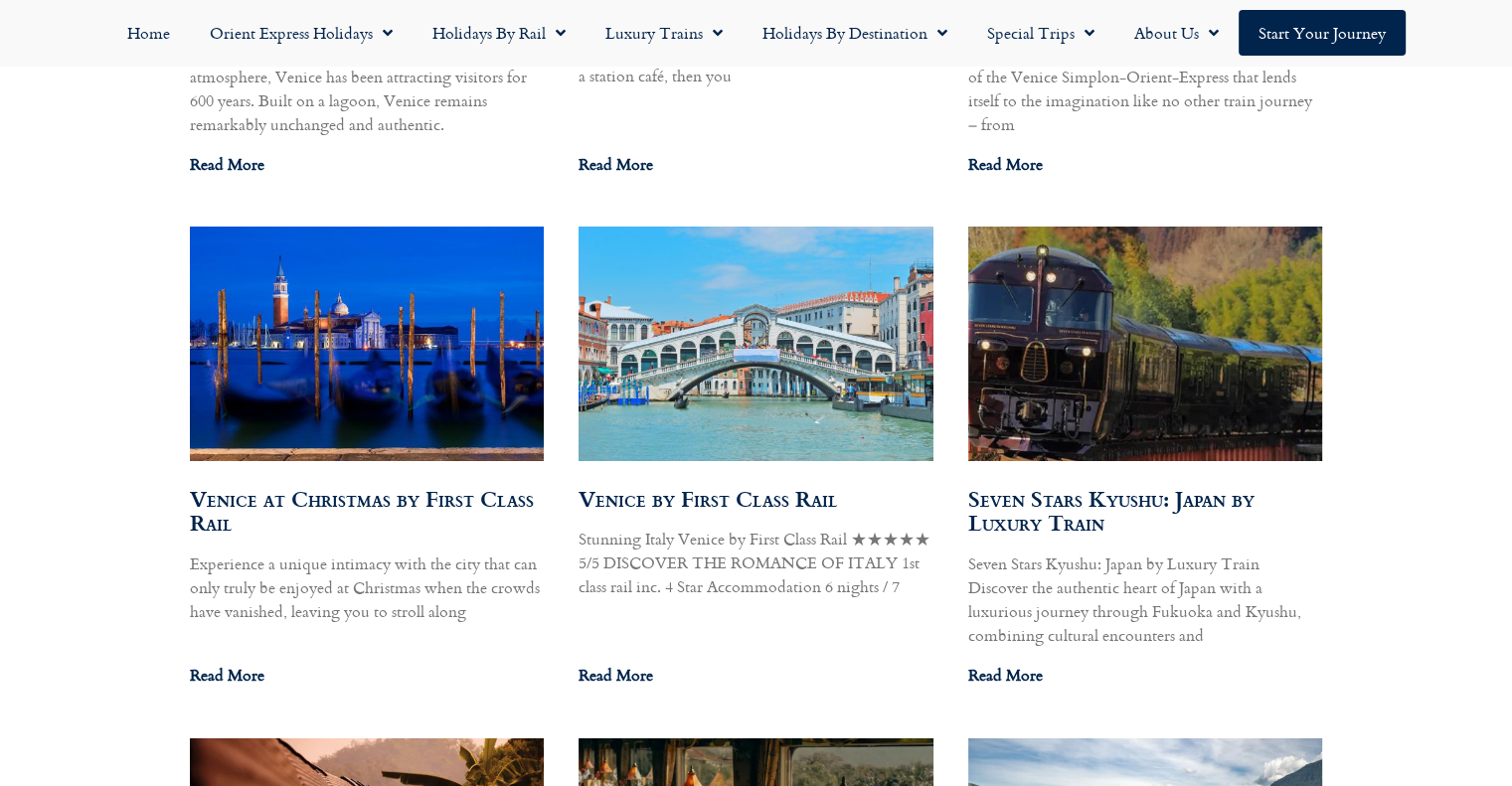 click on "Venice by First Class Rail" at bounding box center (708, 498) 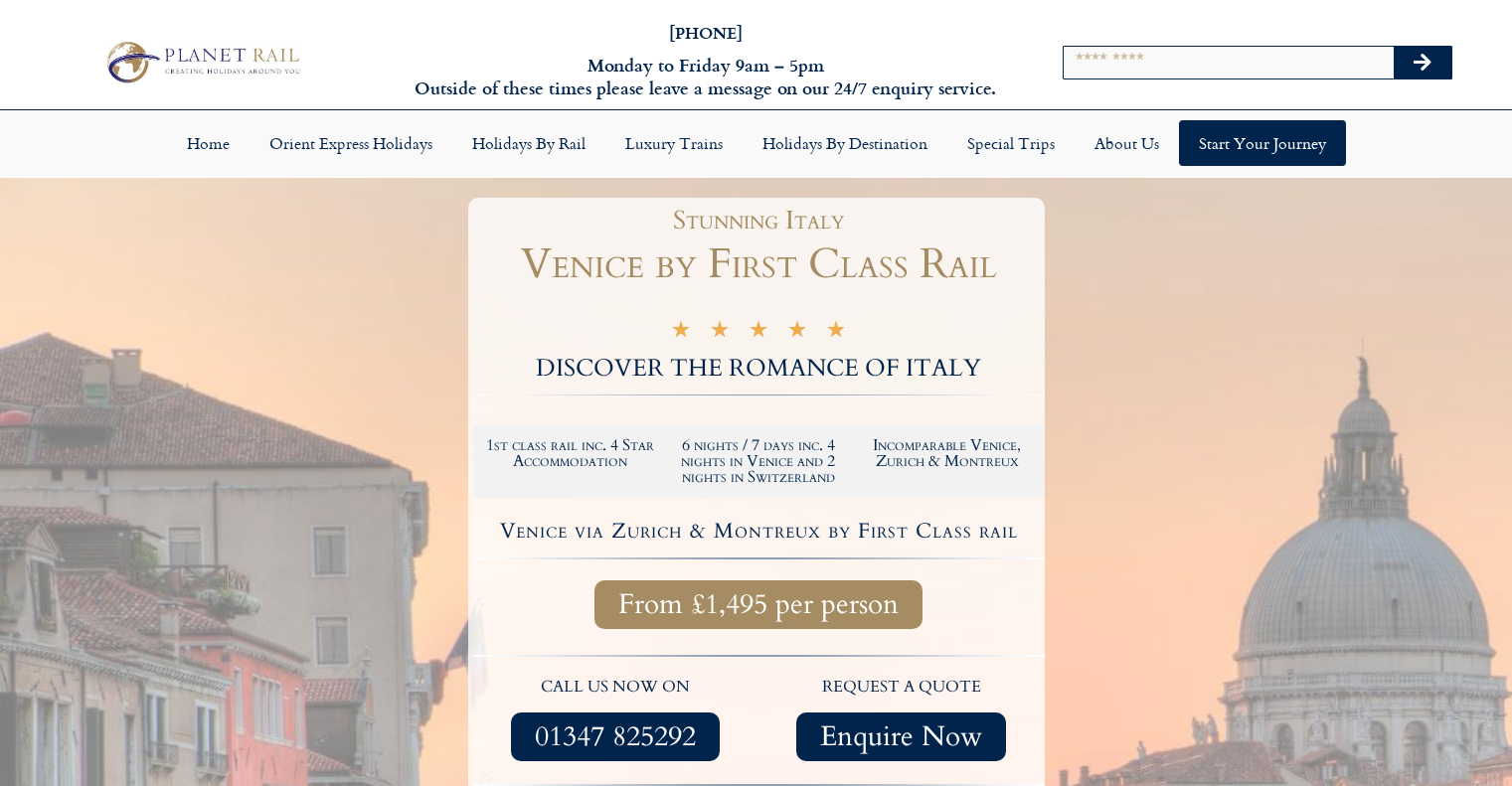 scroll, scrollTop: 0, scrollLeft: 0, axis: both 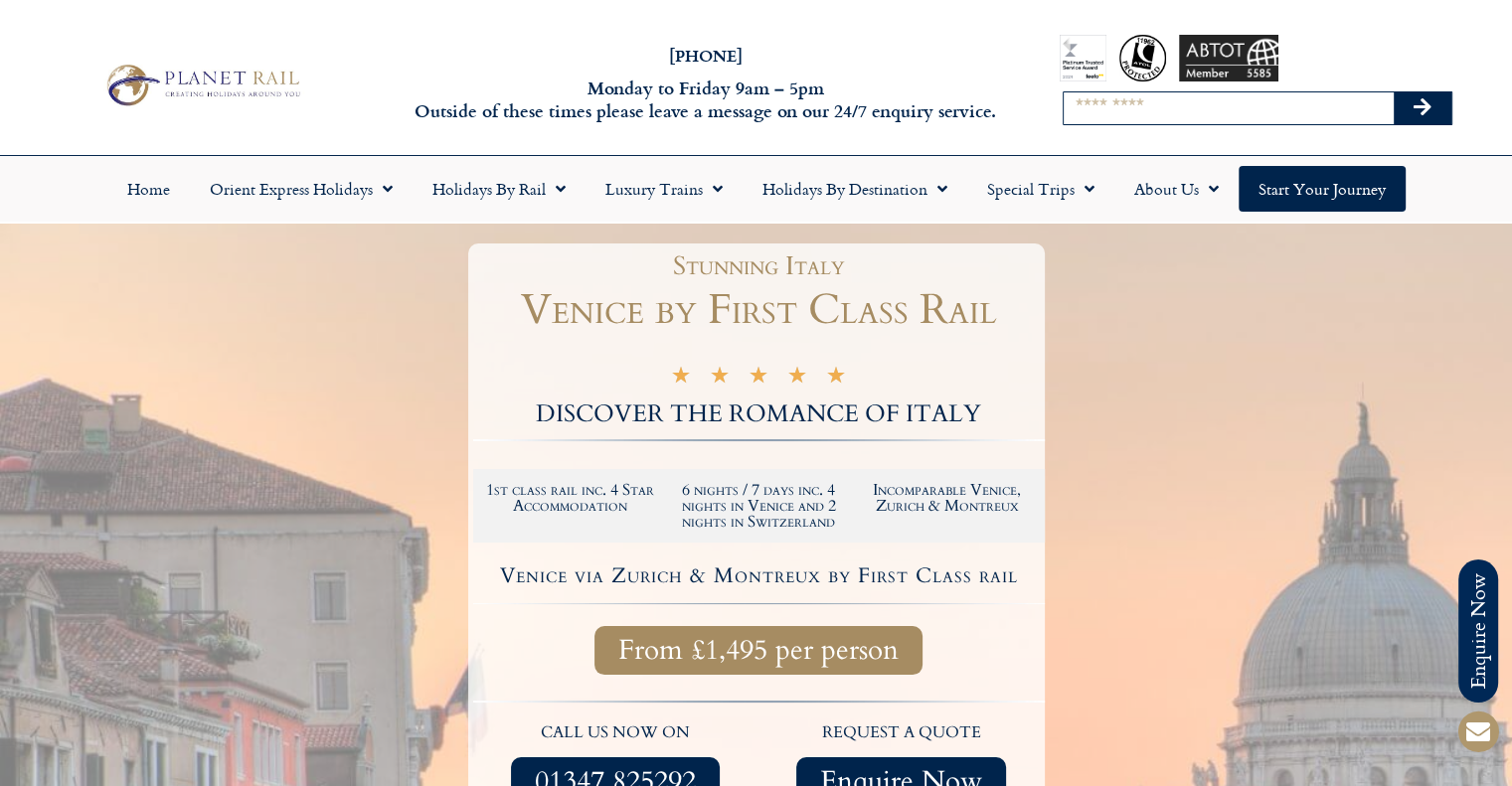 click on "Search" at bounding box center (1229, 108) 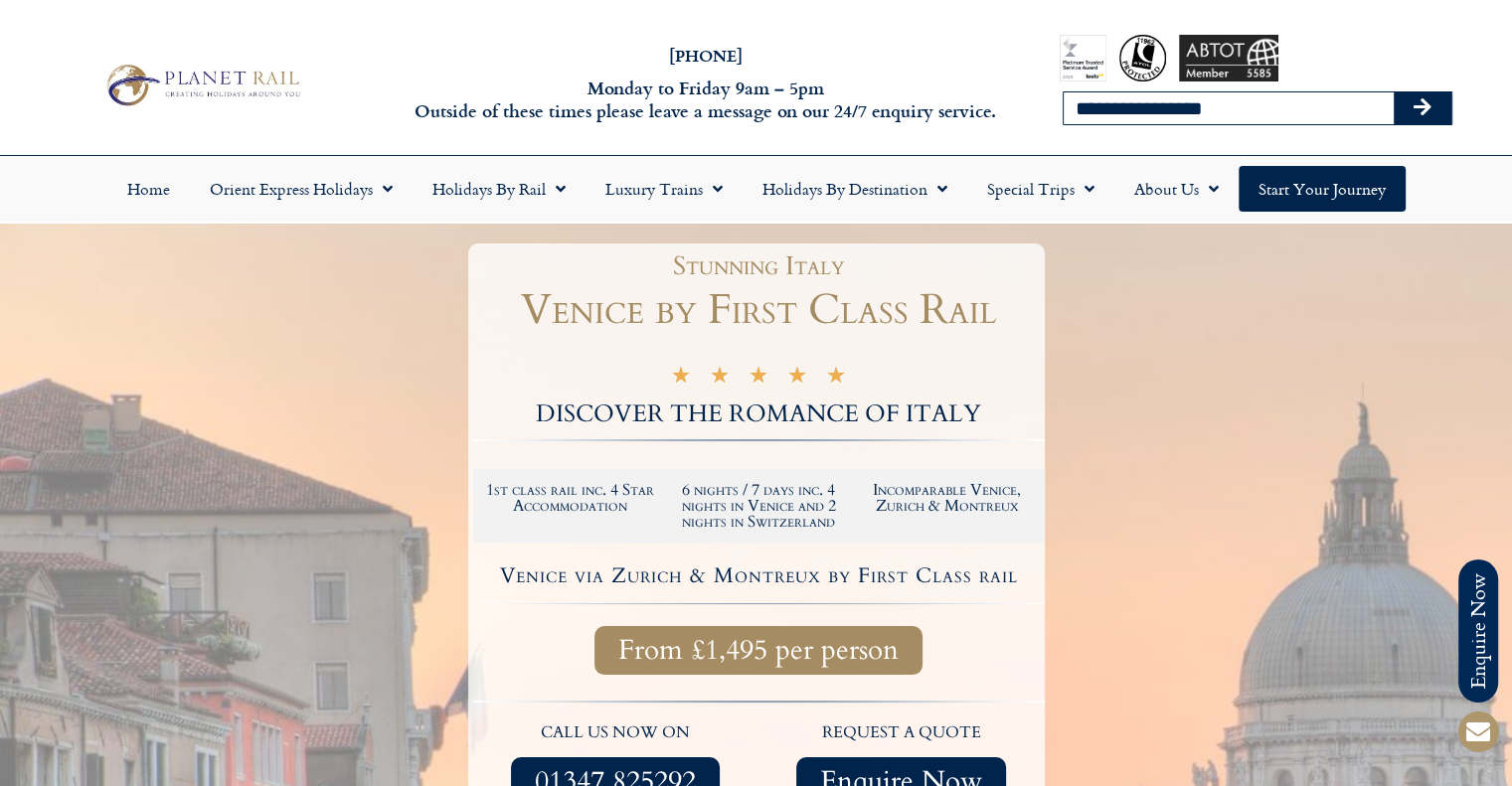 type on "**********" 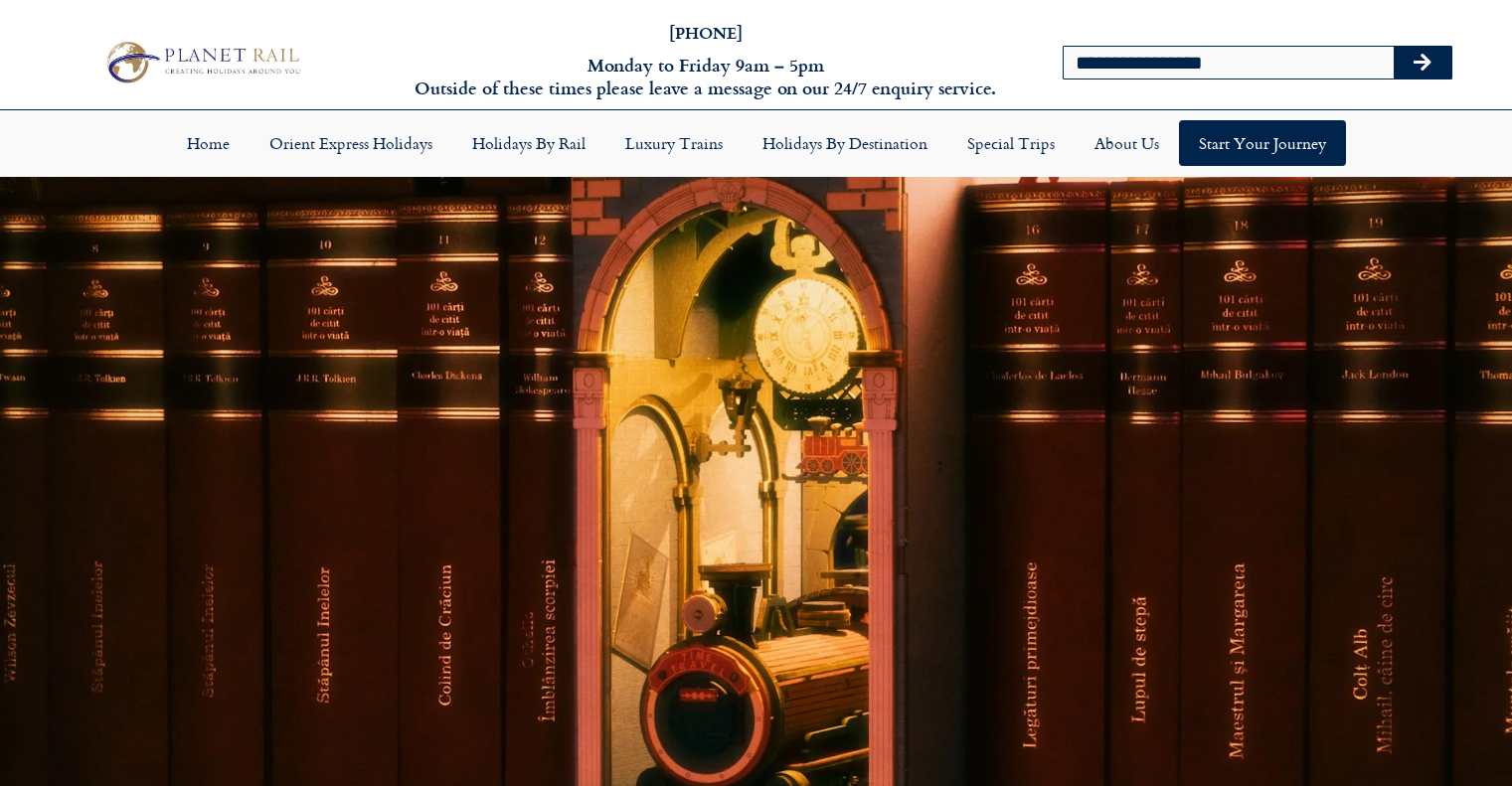 scroll, scrollTop: 0, scrollLeft: 0, axis: both 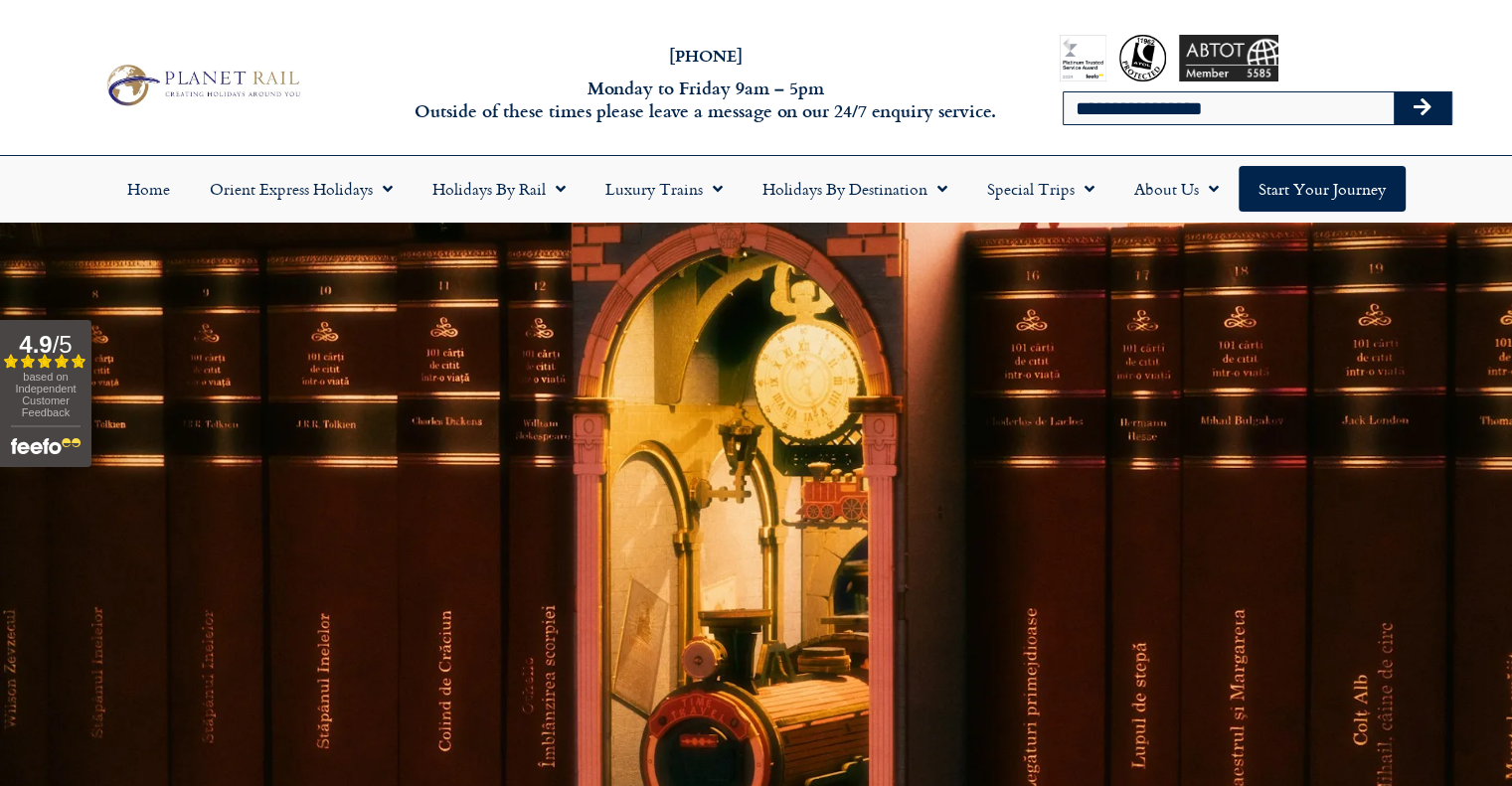 click at bounding box center [1423, 108] 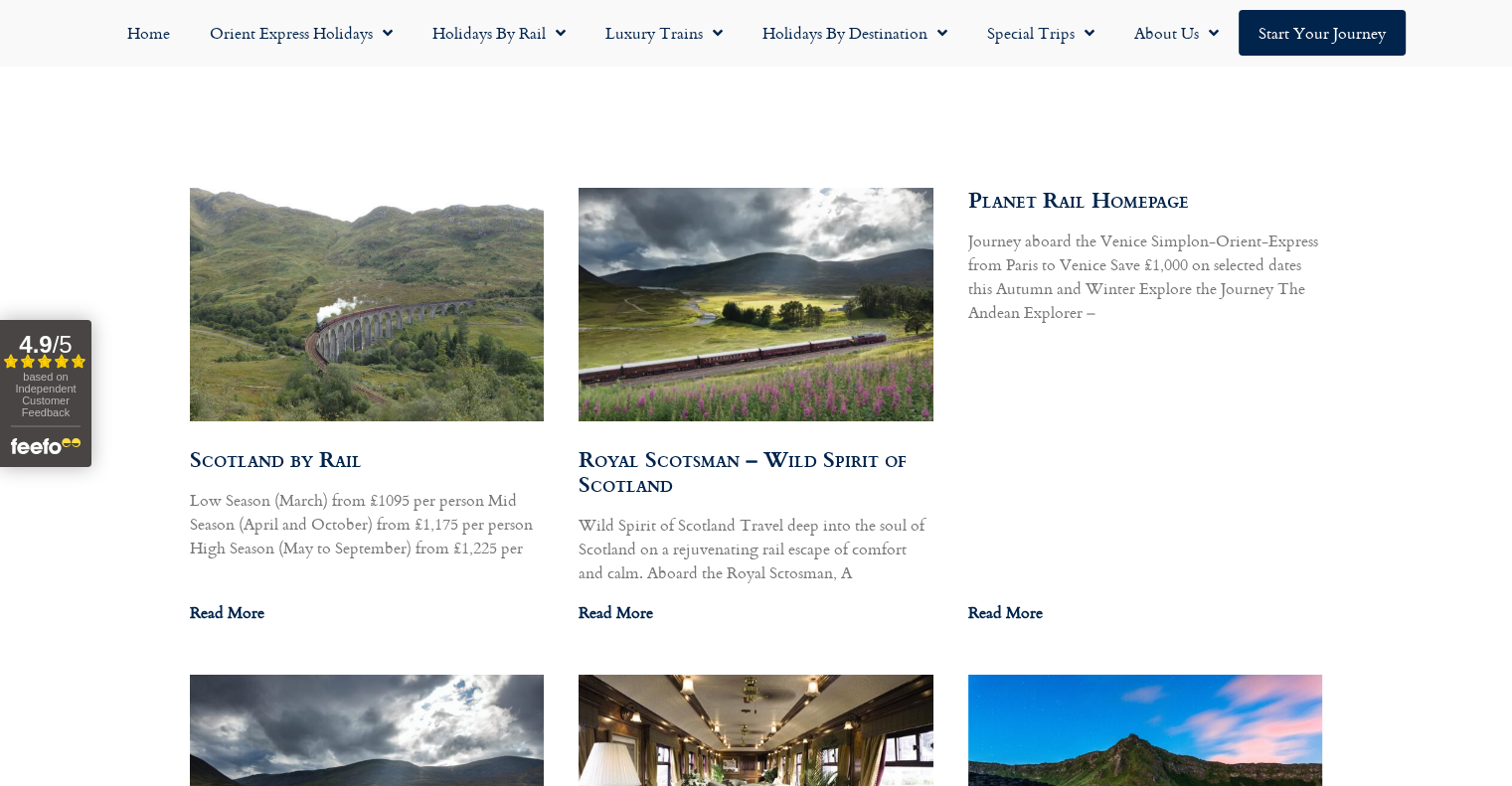 scroll, scrollTop: 1093, scrollLeft: 0, axis: vertical 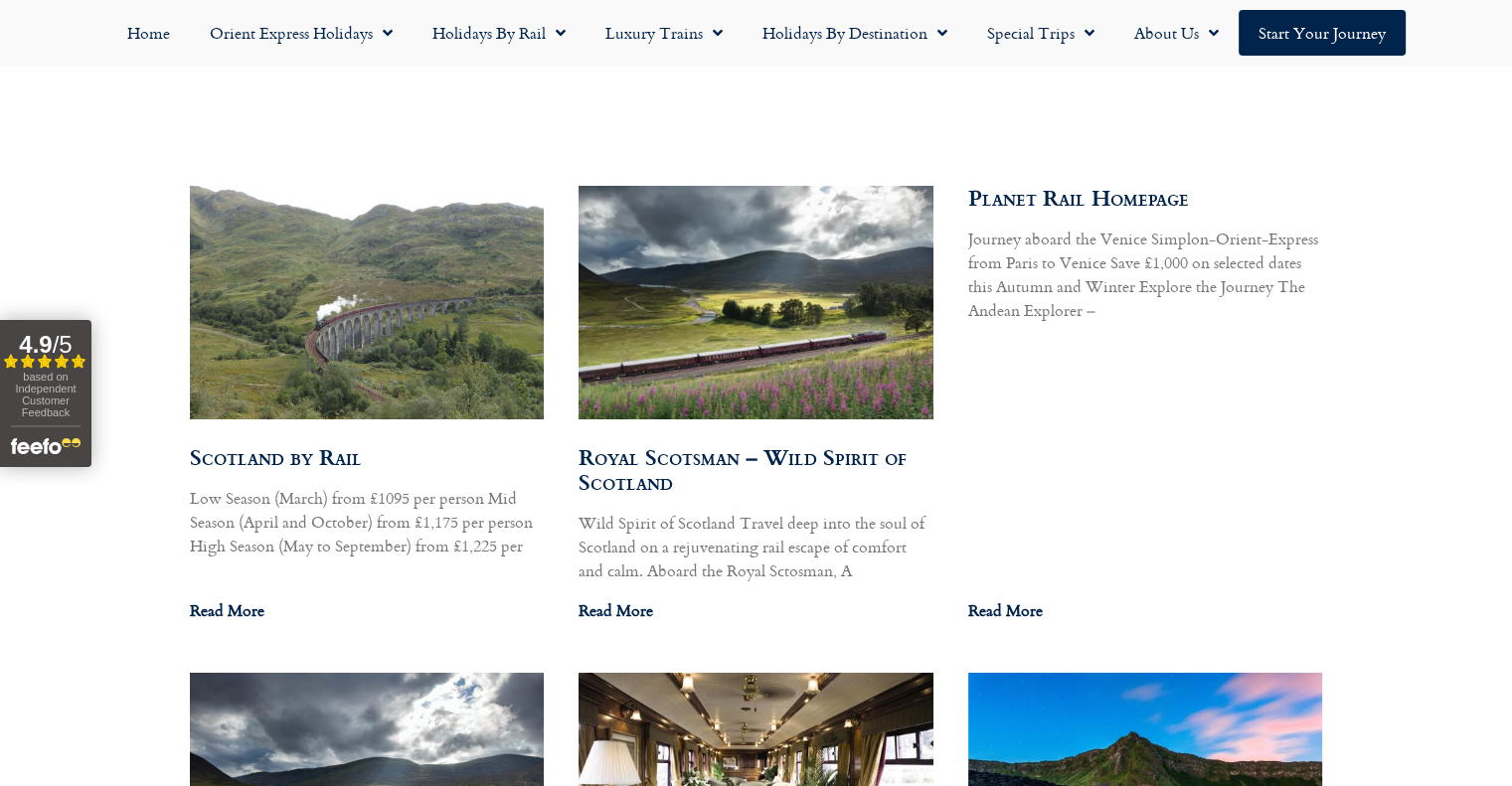 click on "Scotland by Rail" at bounding box center [275, 456] 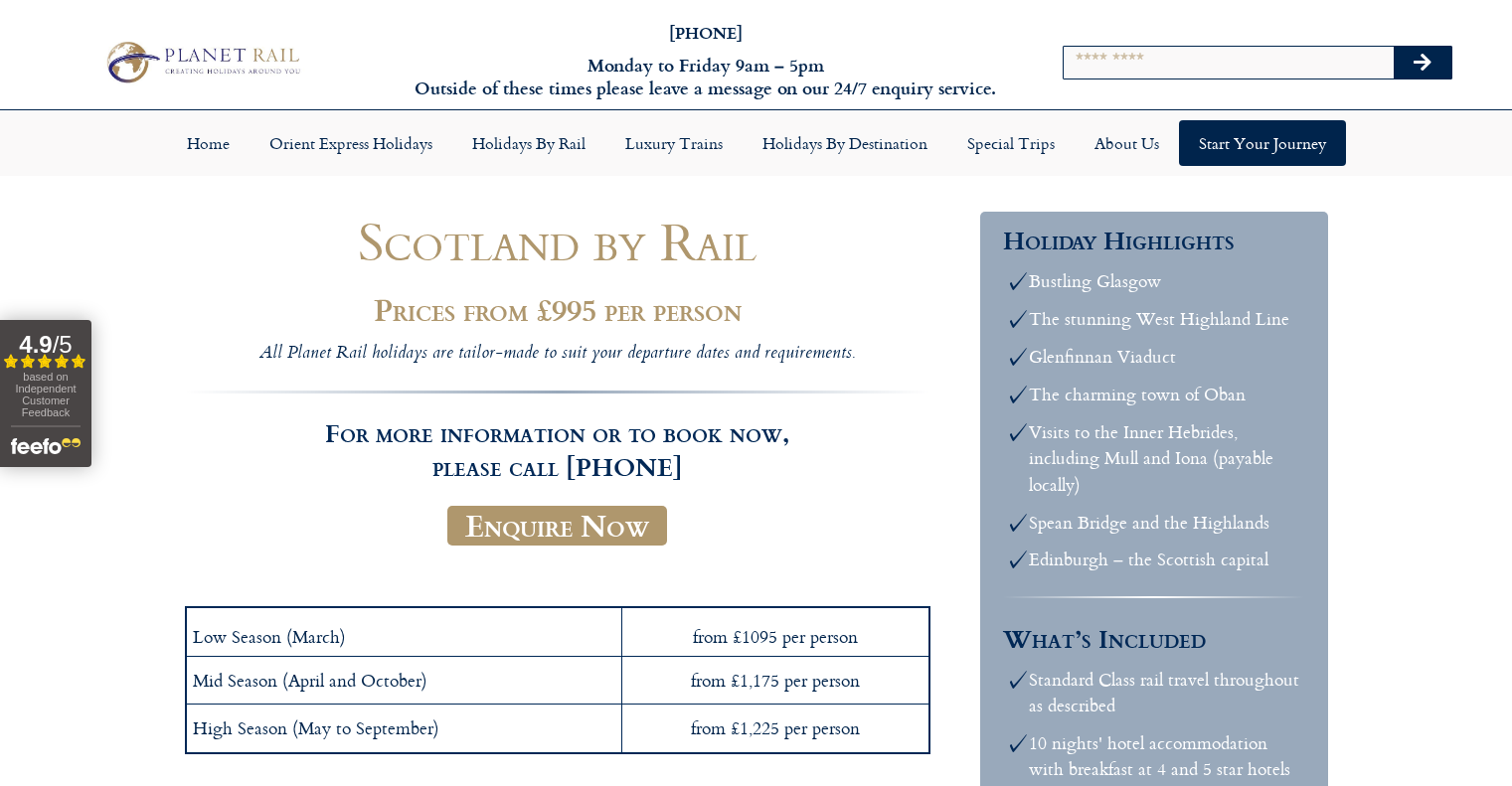 scroll, scrollTop: 0, scrollLeft: 0, axis: both 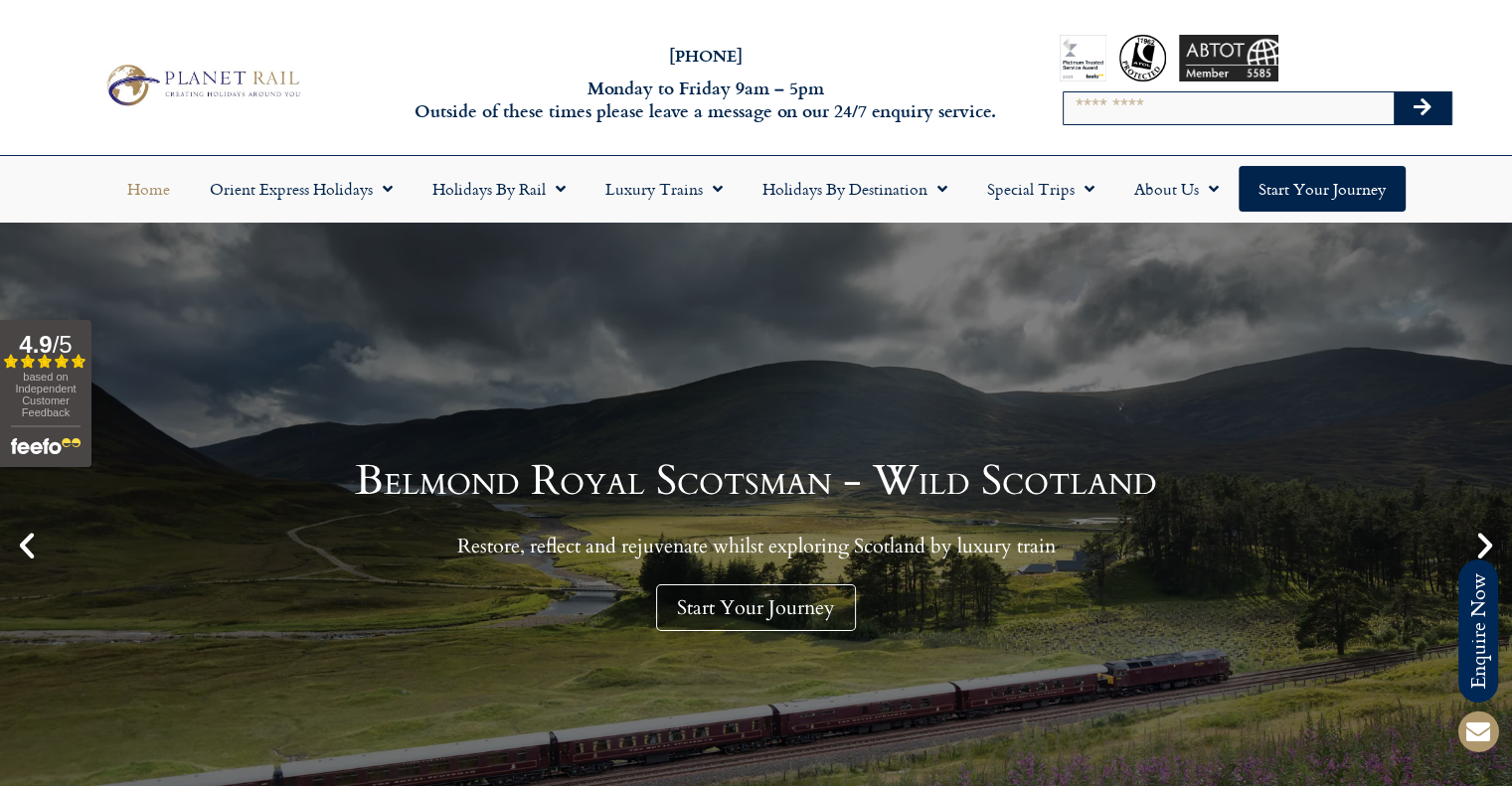 click on "Search" at bounding box center [1229, 108] 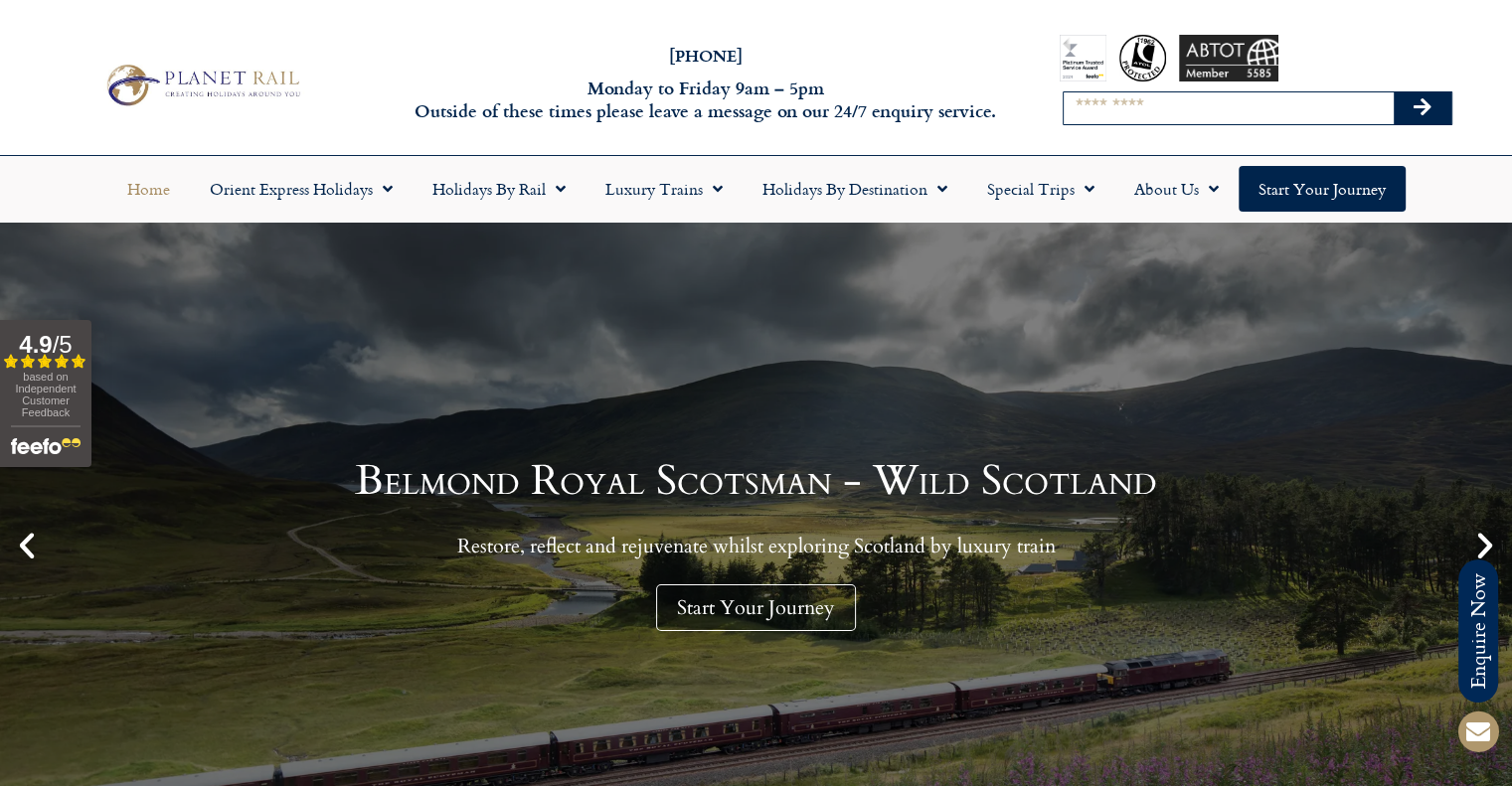 click on "Search" at bounding box center (1229, 108) 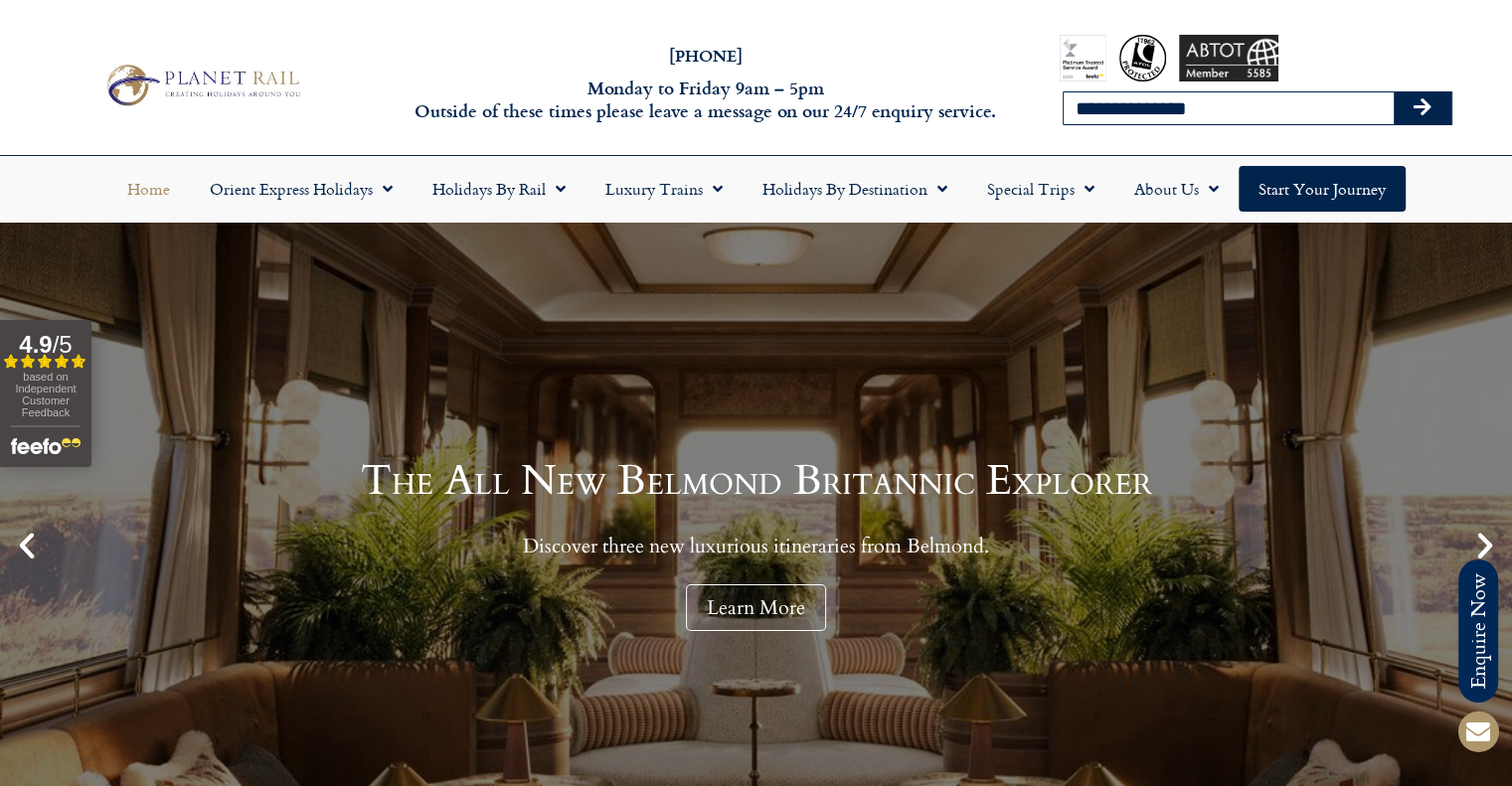 type on "**********" 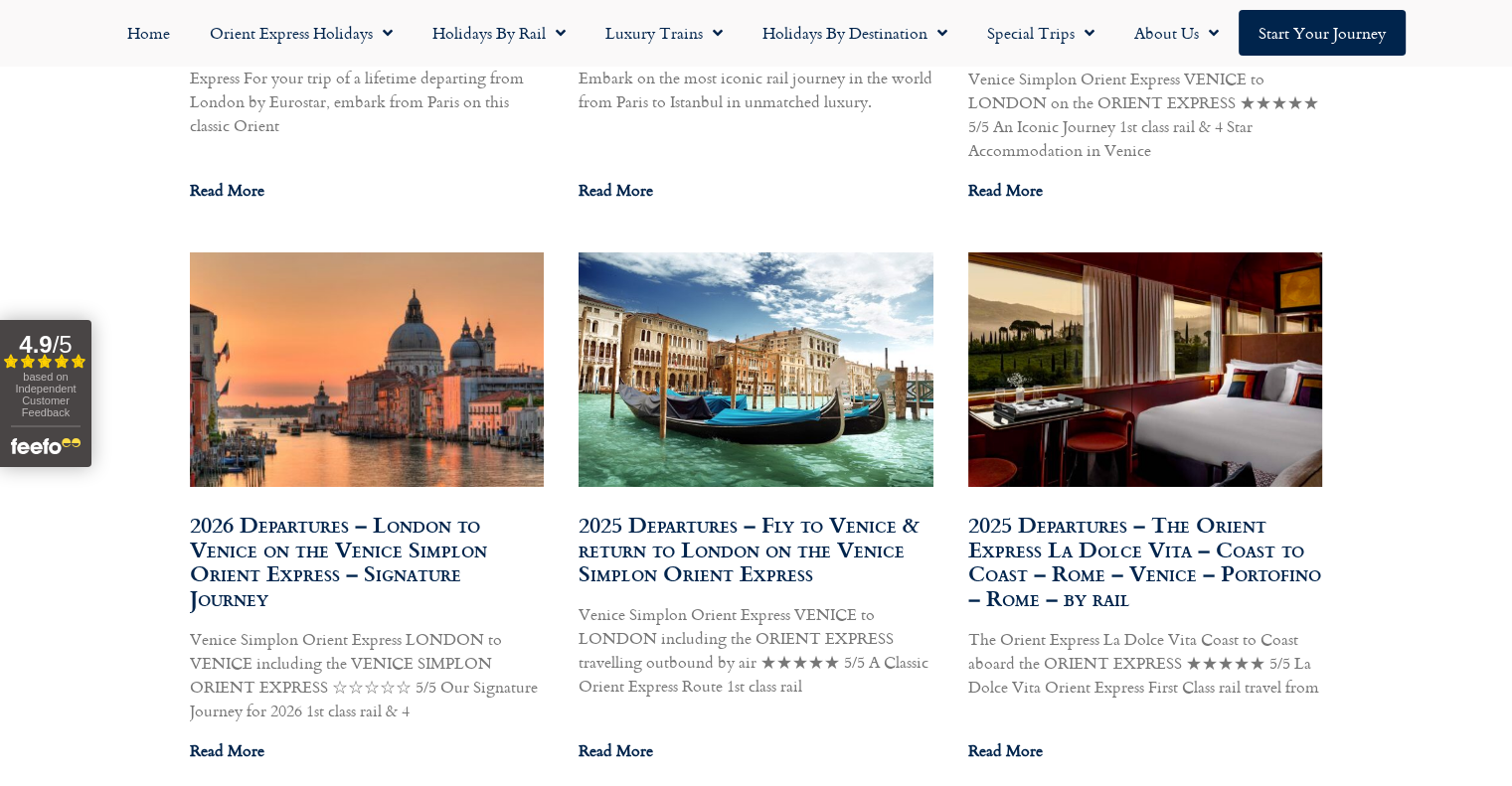 scroll, scrollTop: 1590, scrollLeft: 0, axis: vertical 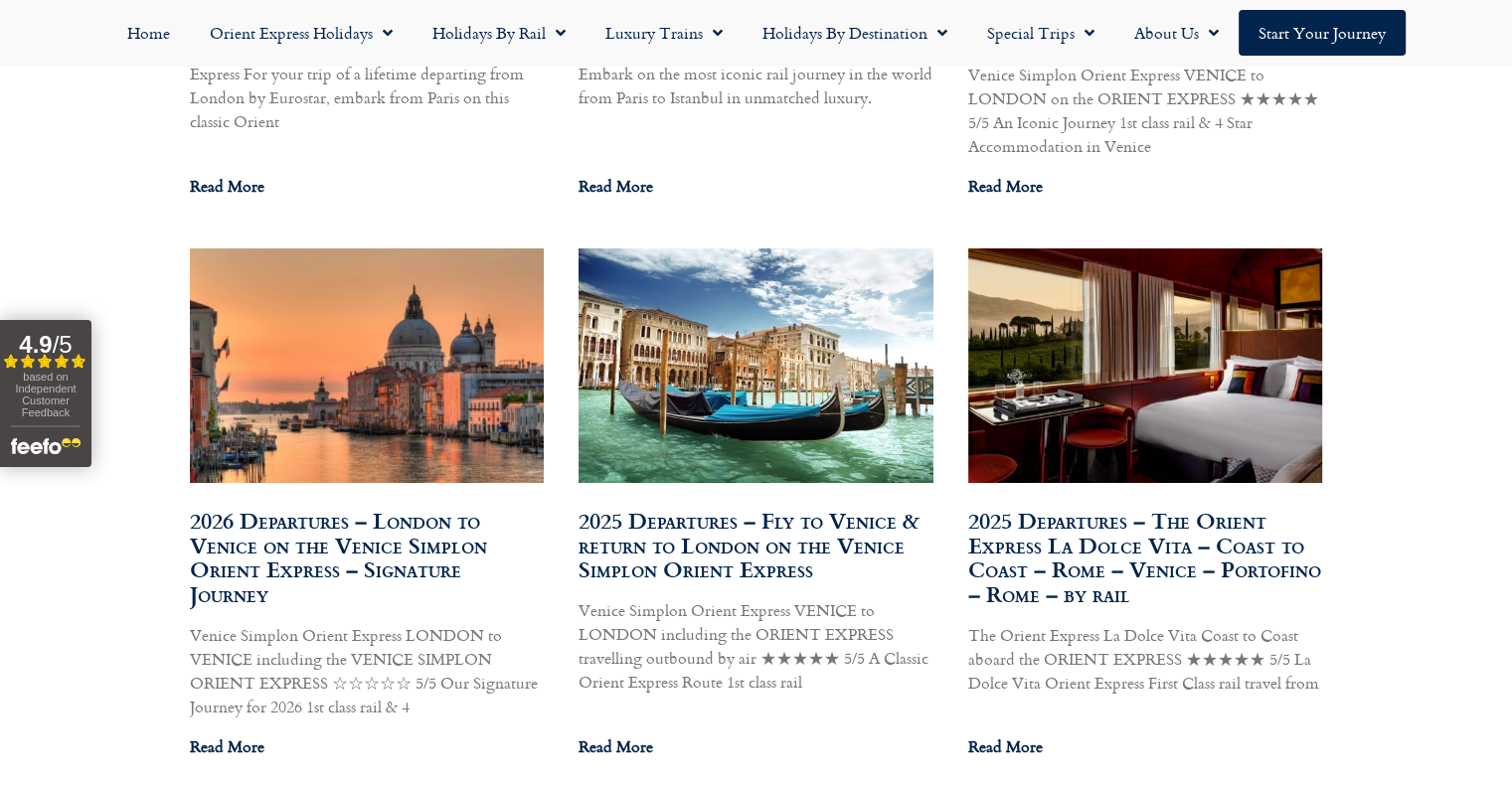 click on "2026 Departures – London to Venice on the Venice Simplon Orient Express – Signature Journey" at bounding box center (338, 556) 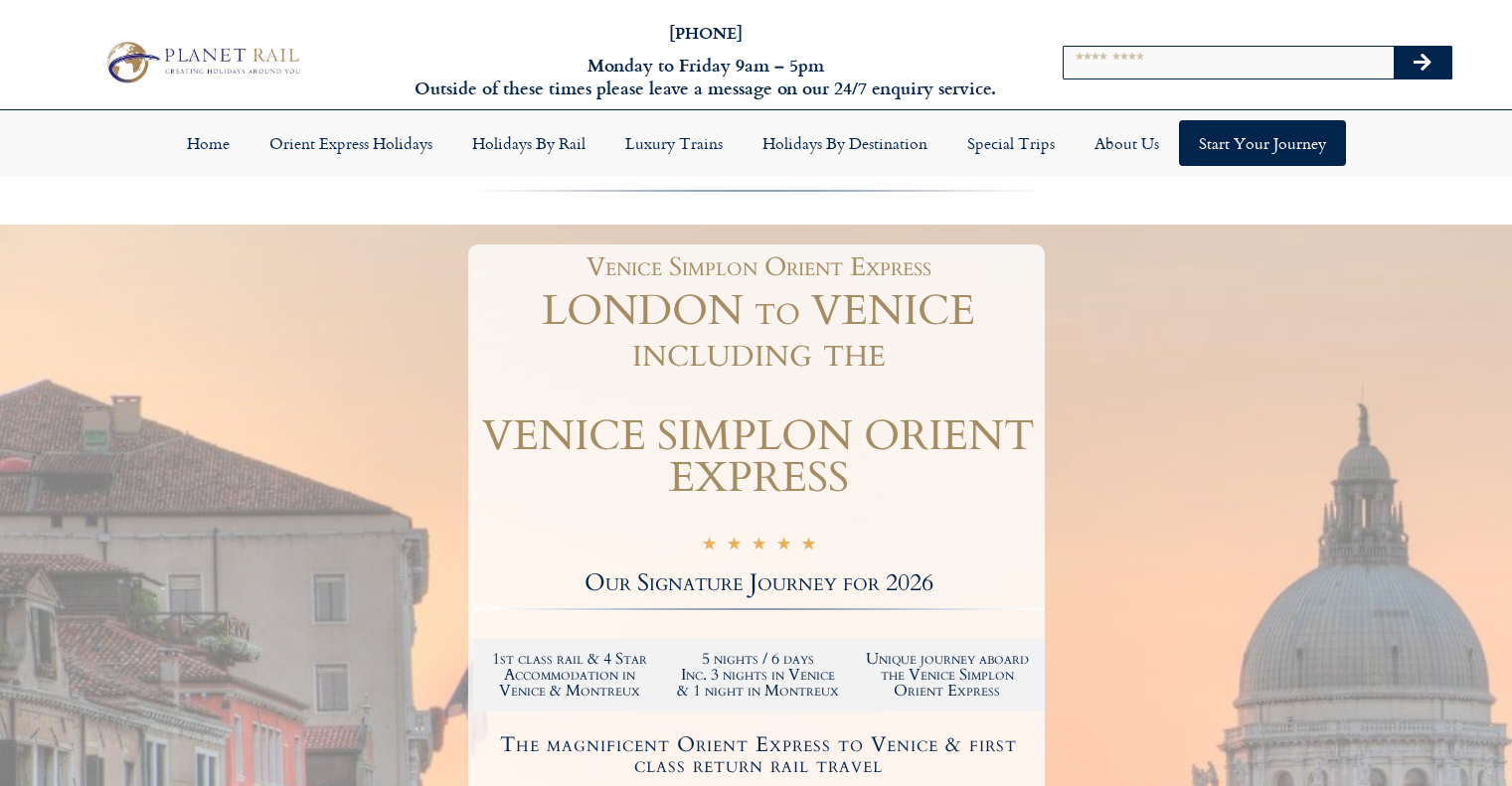 scroll, scrollTop: 0, scrollLeft: 0, axis: both 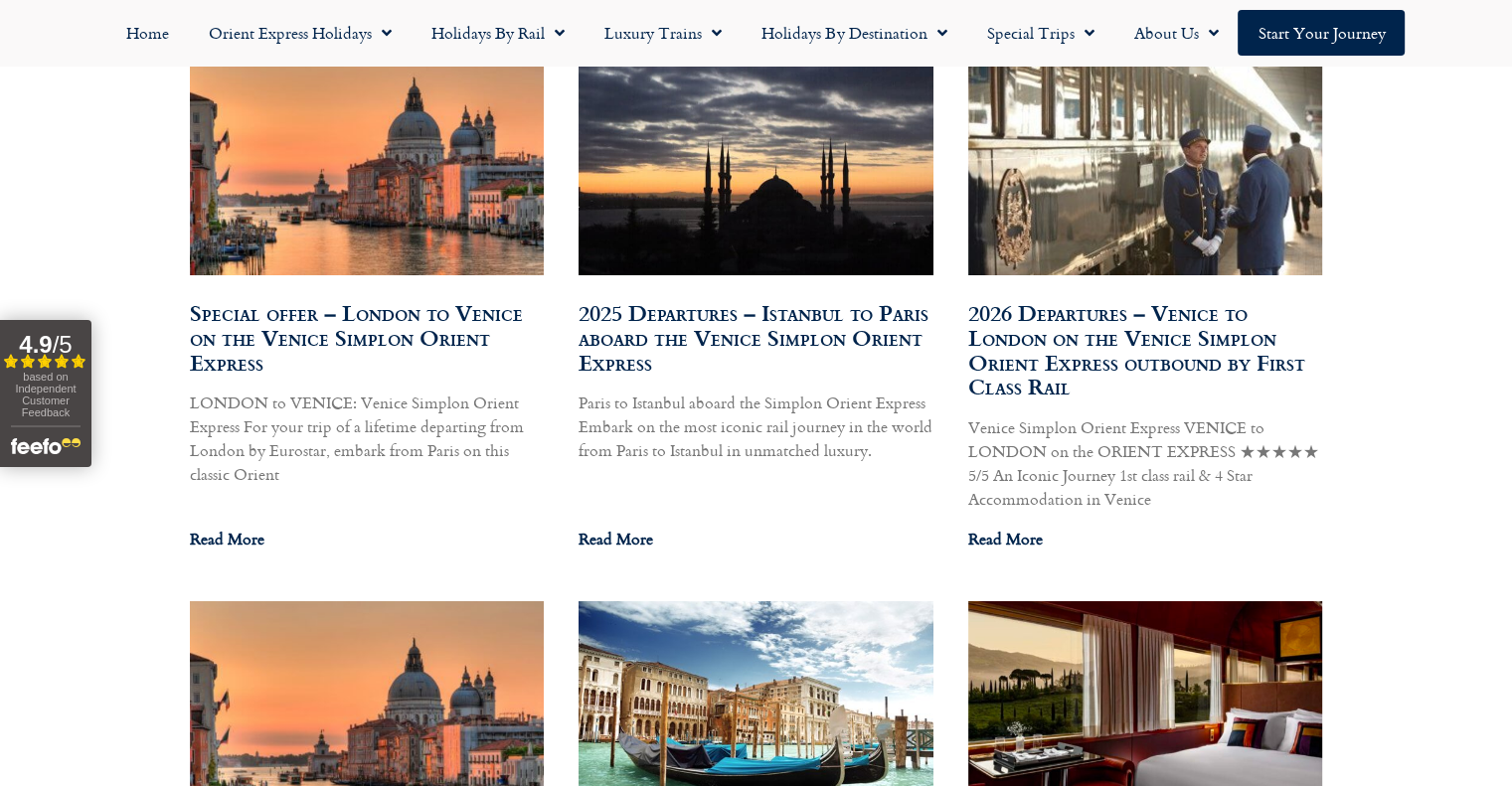 click on "2026 Departures – Venice to London on the Venice Simplon Orient Express outbound by First Class Rail" at bounding box center (1136, 349) 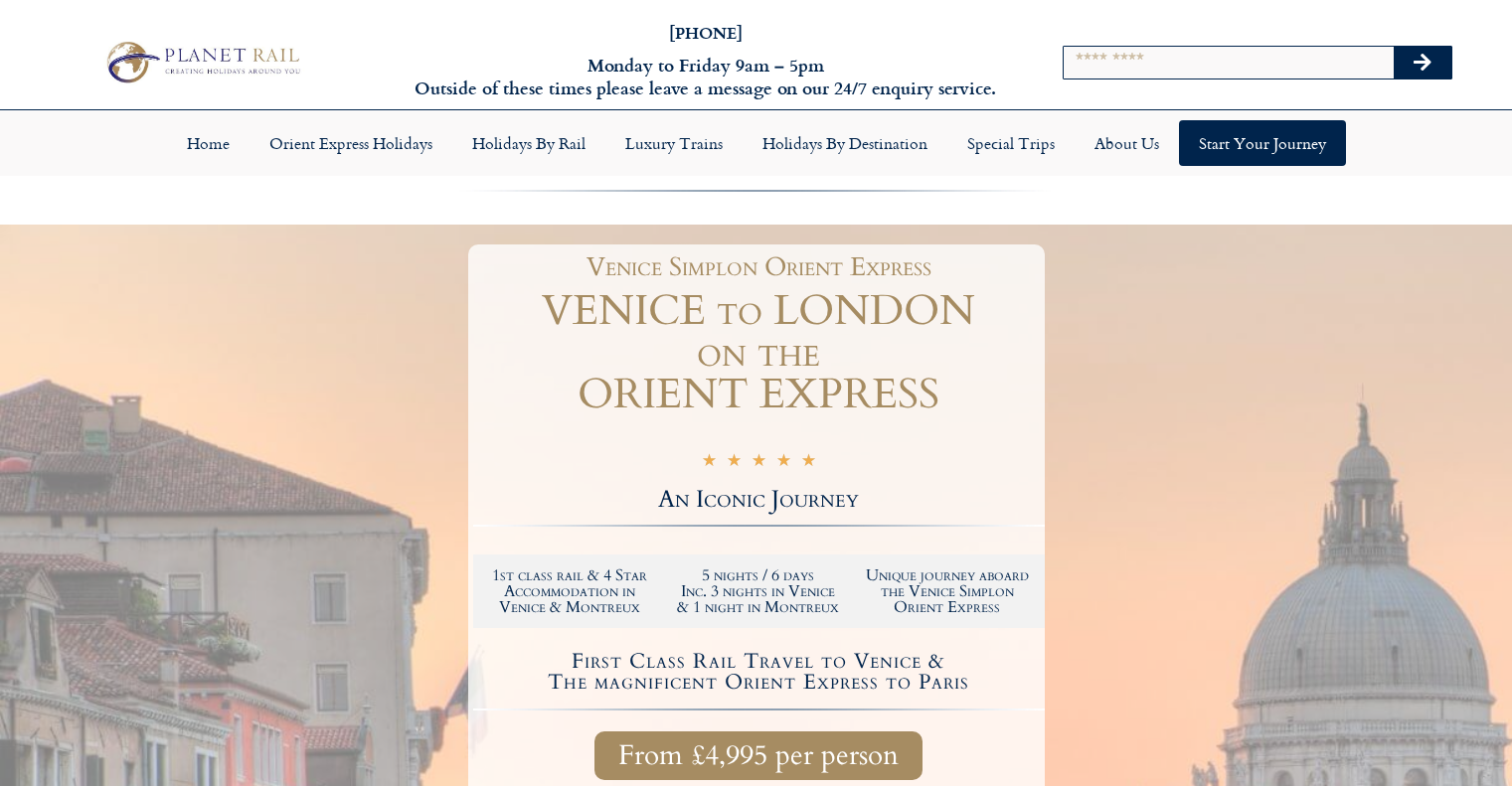scroll, scrollTop: 0, scrollLeft: 0, axis: both 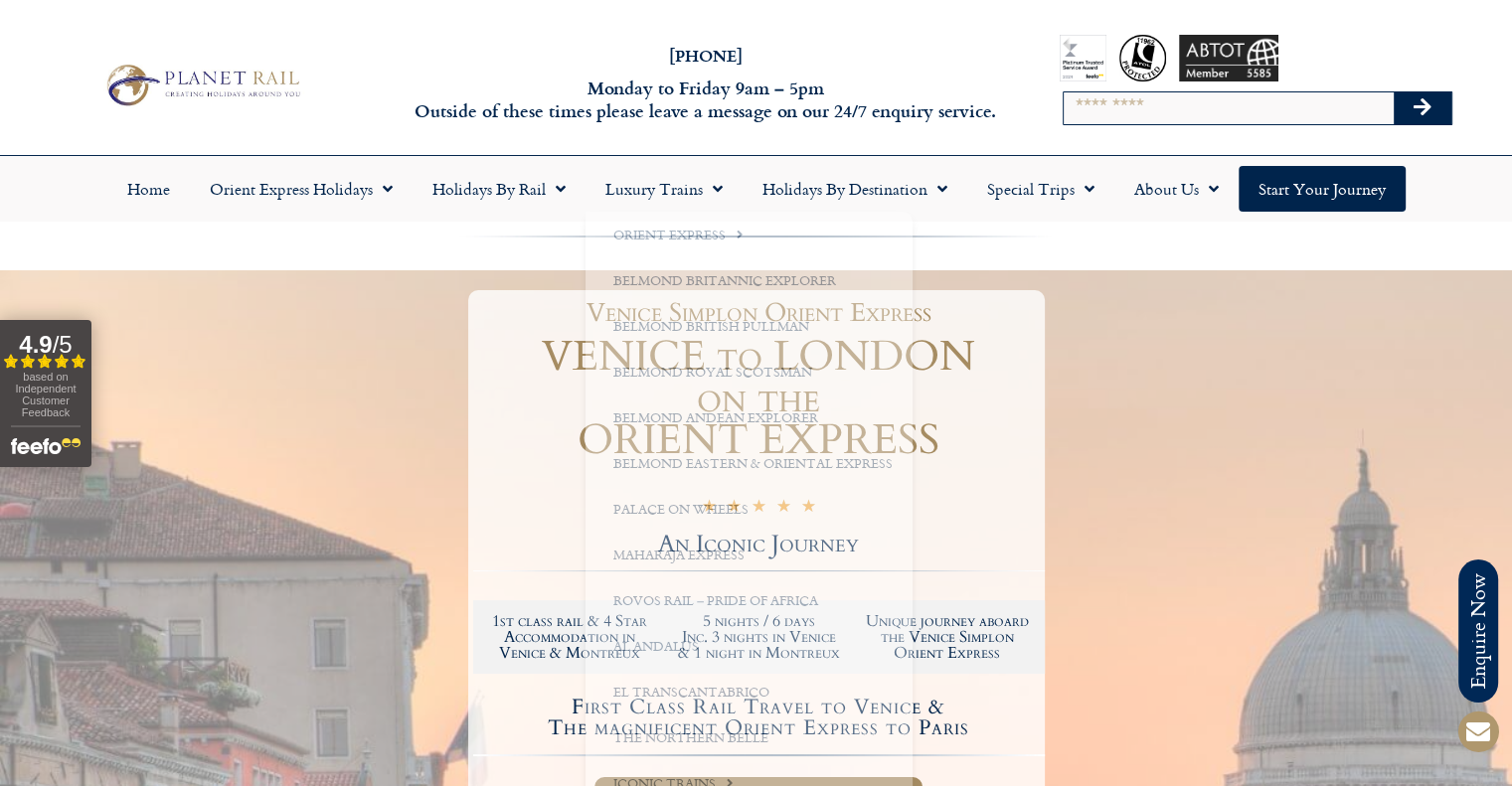 click on "VENICE to LONDON
on the
ORIENT EXPRESS" at bounding box center (758, 398) 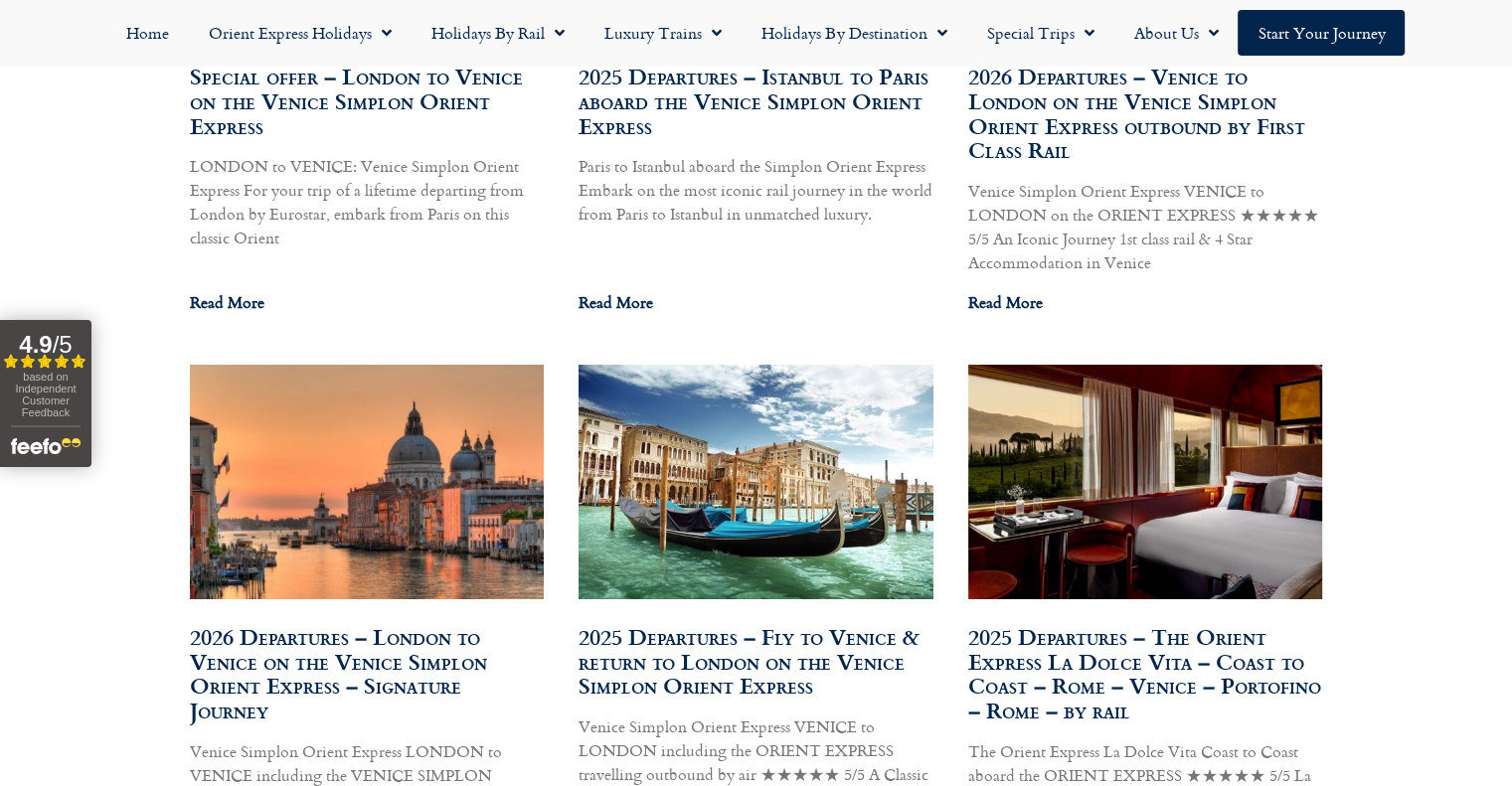 scroll, scrollTop: 1582, scrollLeft: 0, axis: vertical 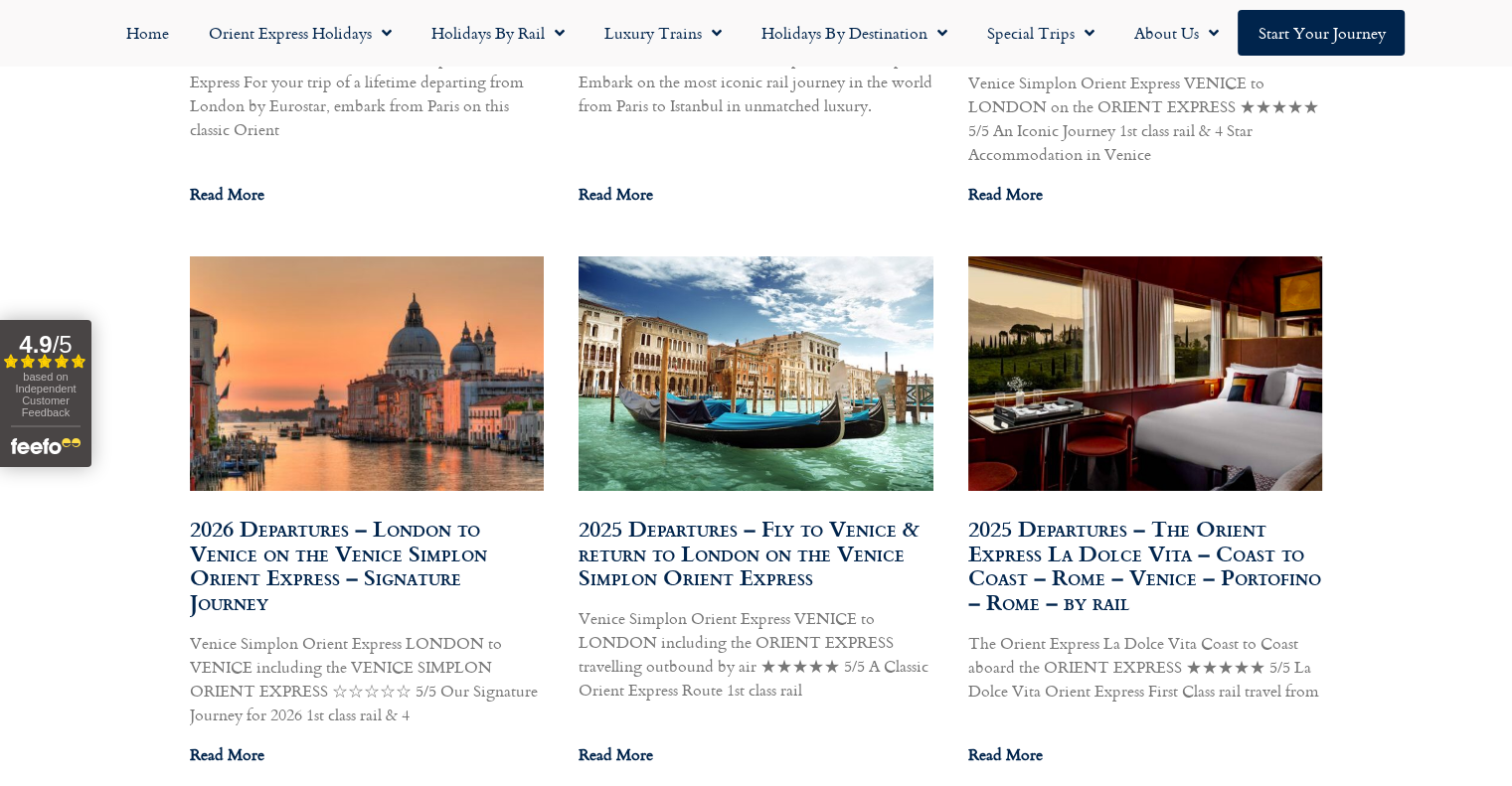 click on "2026 Departures – London to Venice on the Venice Simplon Orient Express – Signature Journey" at bounding box center (338, 564) 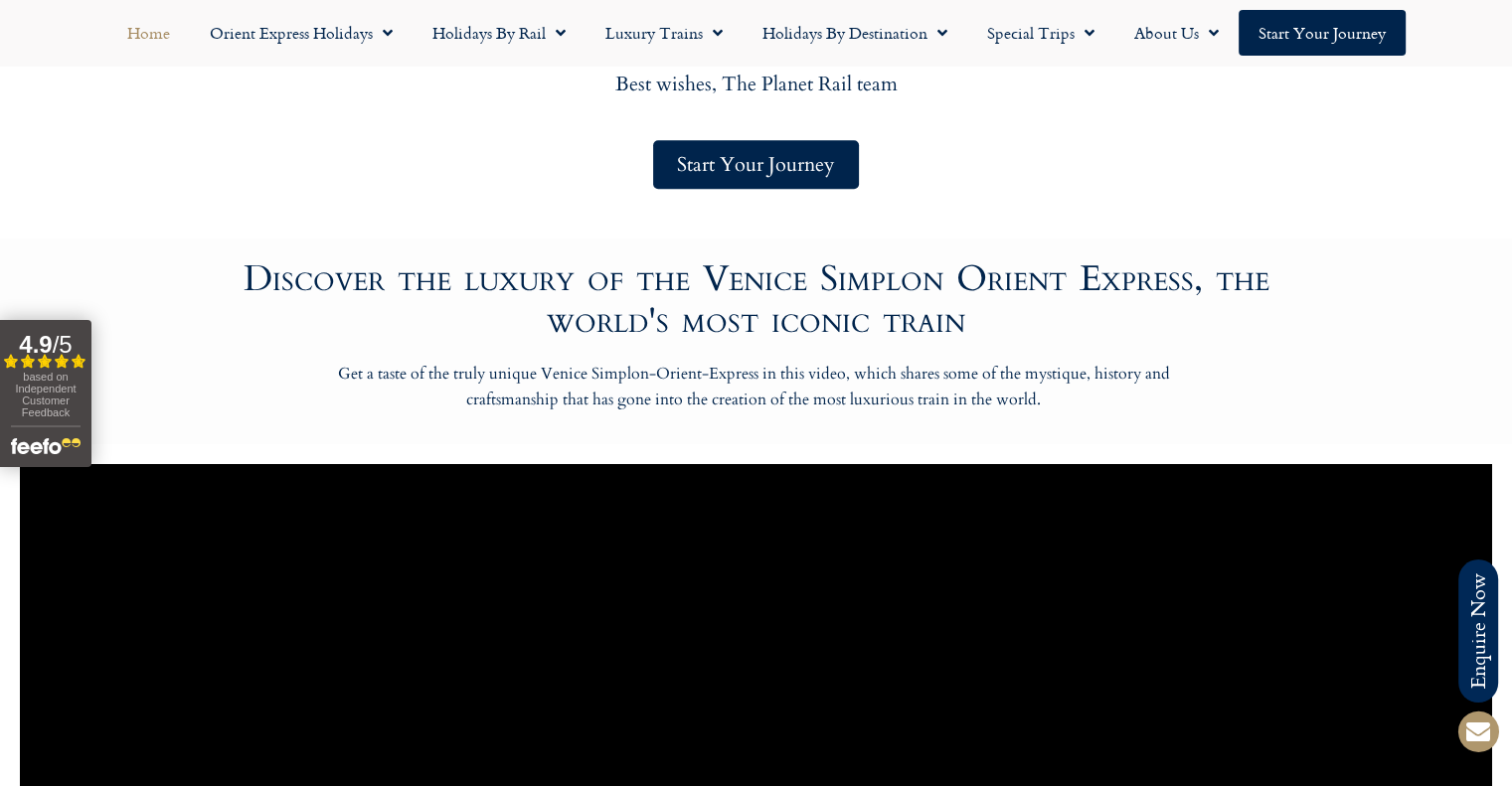 scroll, scrollTop: 1461, scrollLeft: 0, axis: vertical 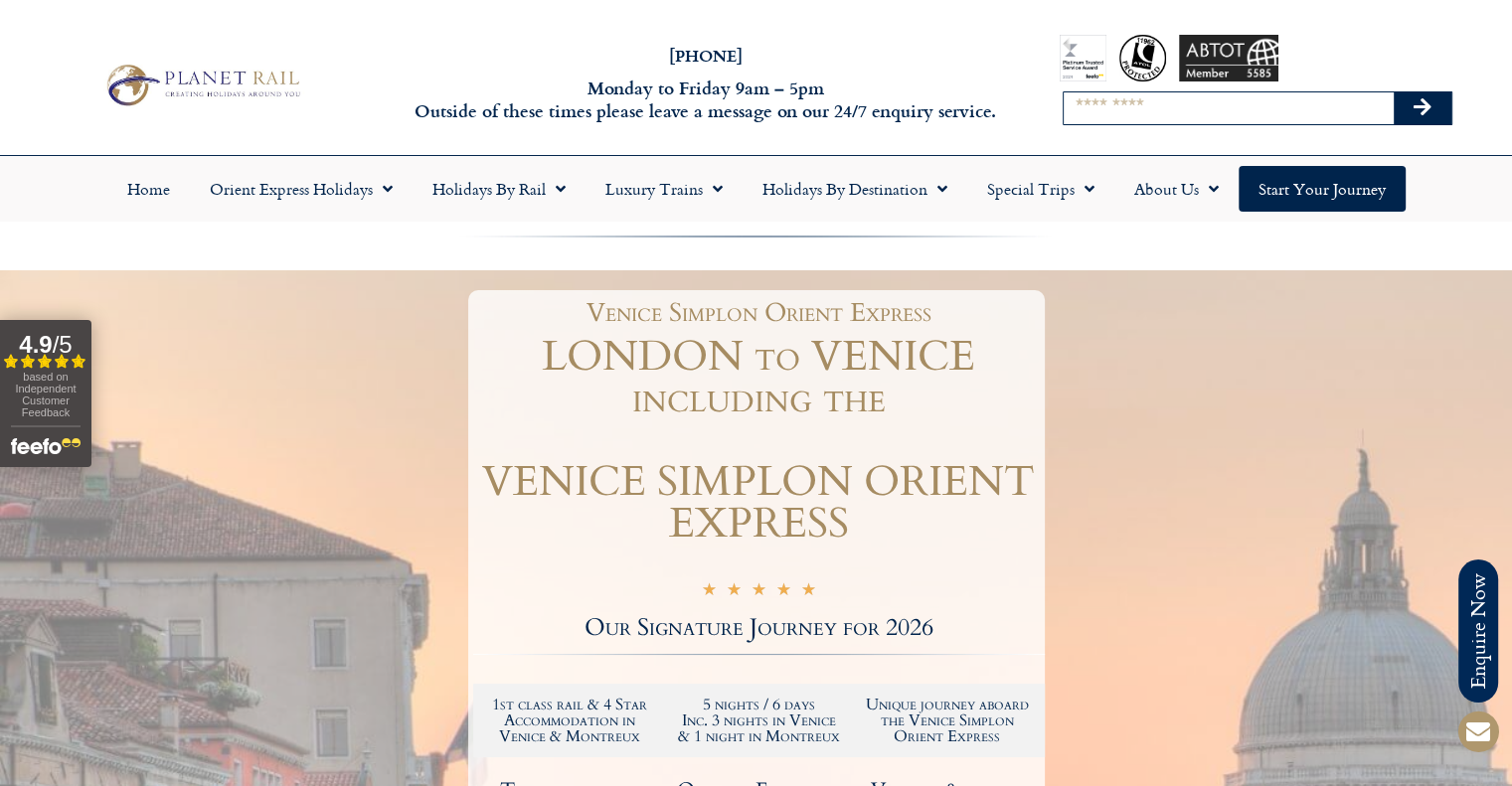 click on "Search" at bounding box center (1229, 108) 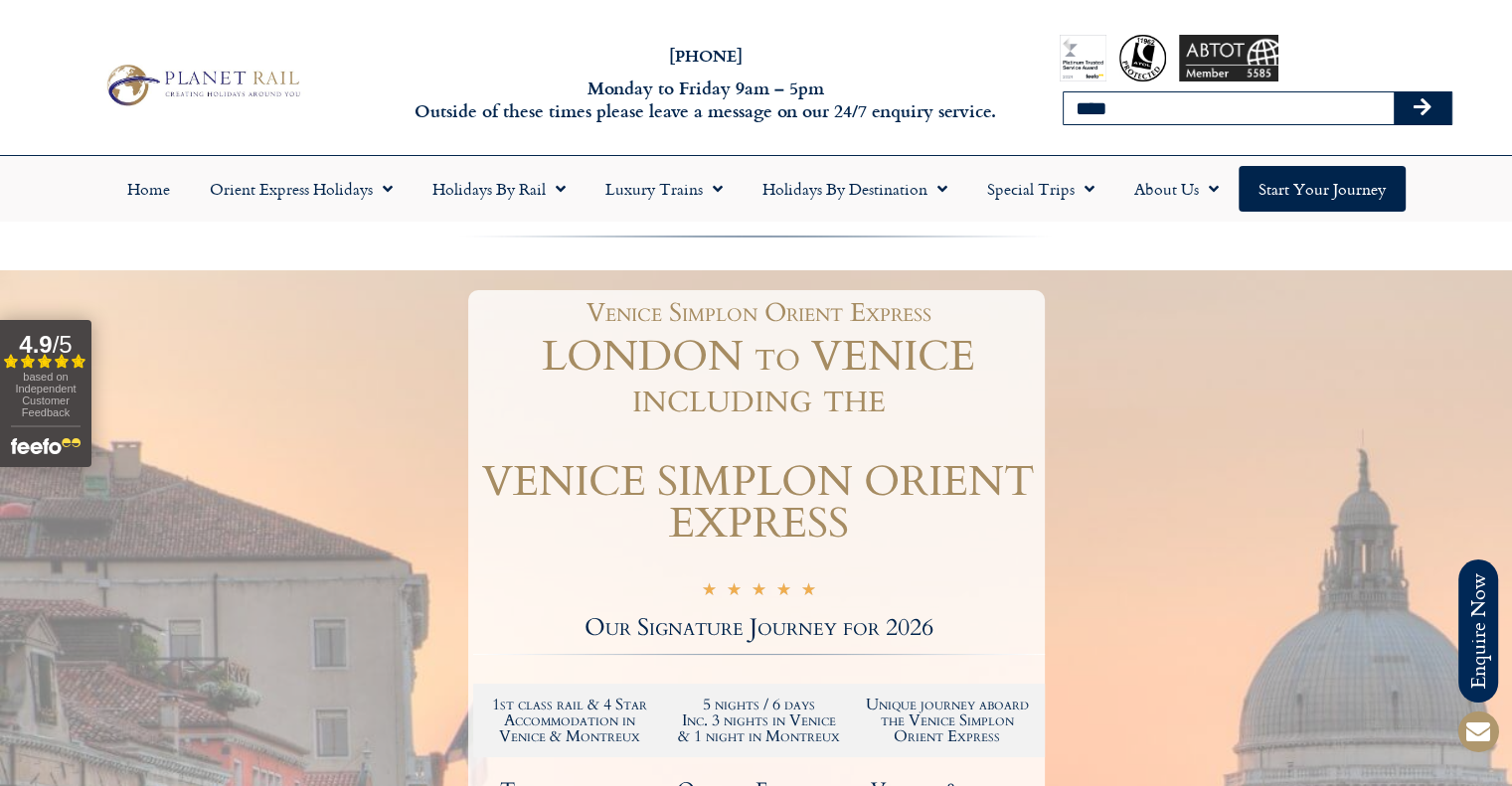 type on "****" 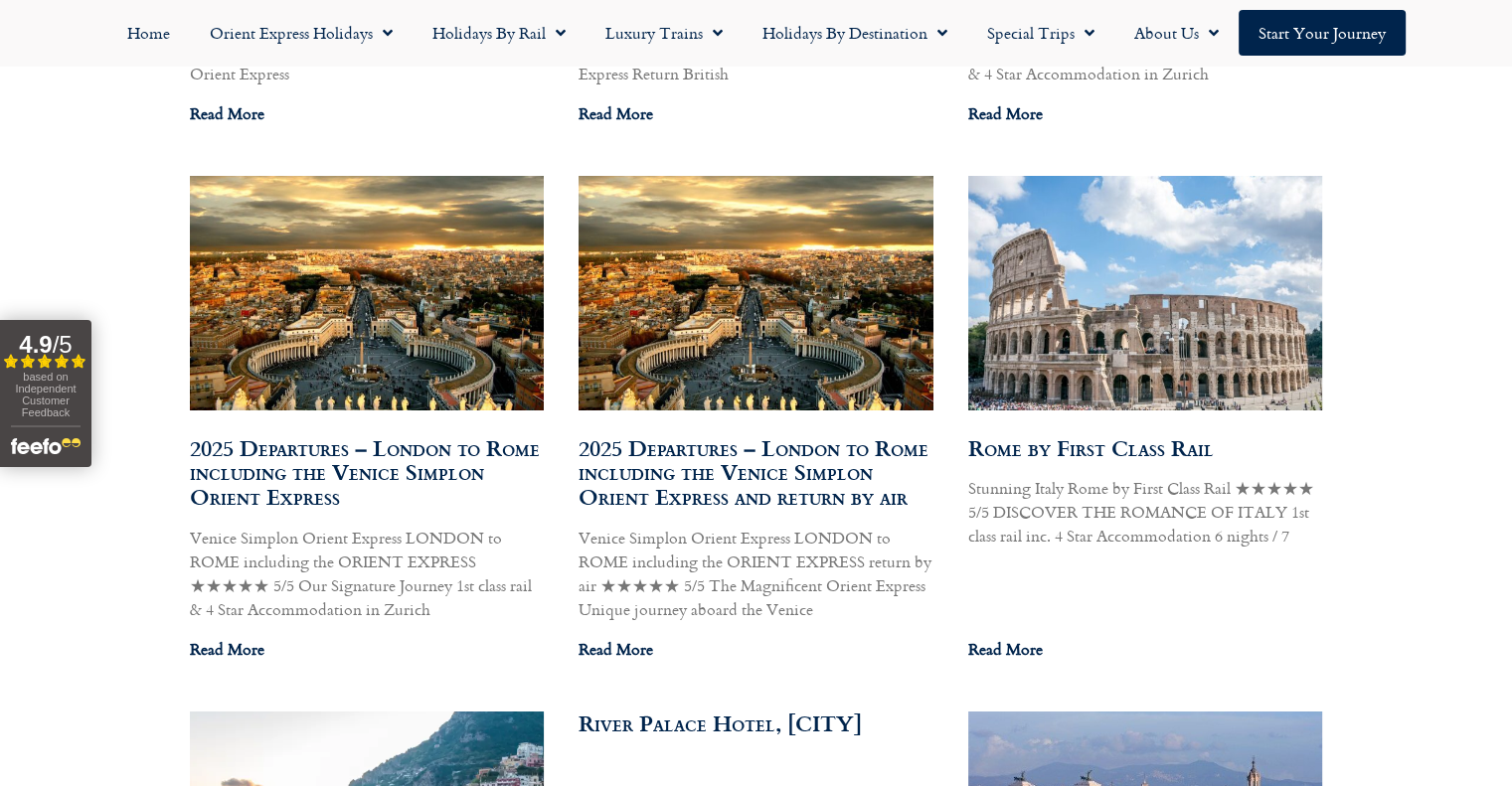 scroll, scrollTop: 2882, scrollLeft: 0, axis: vertical 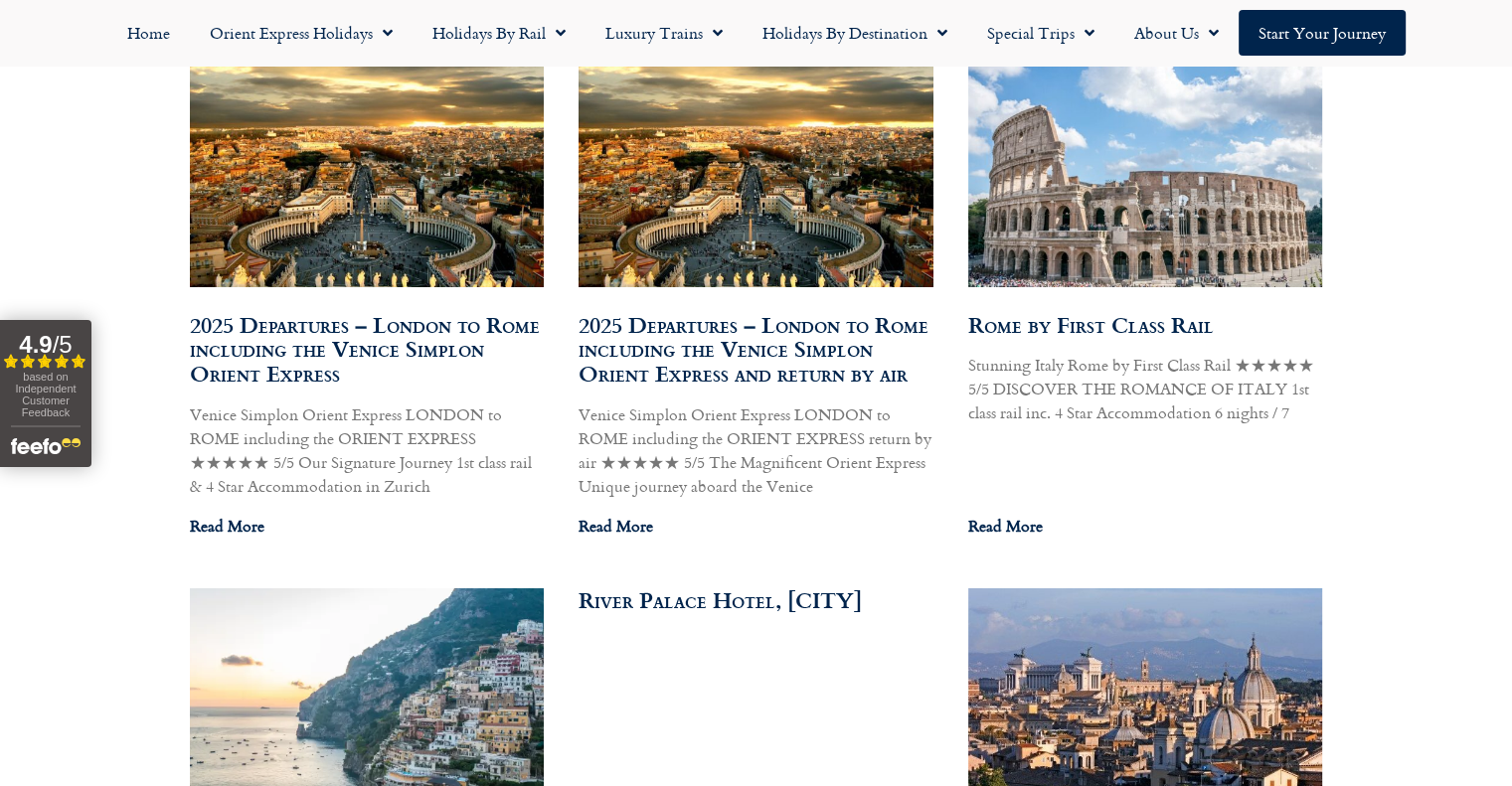 click at bounding box center (1144, 170) 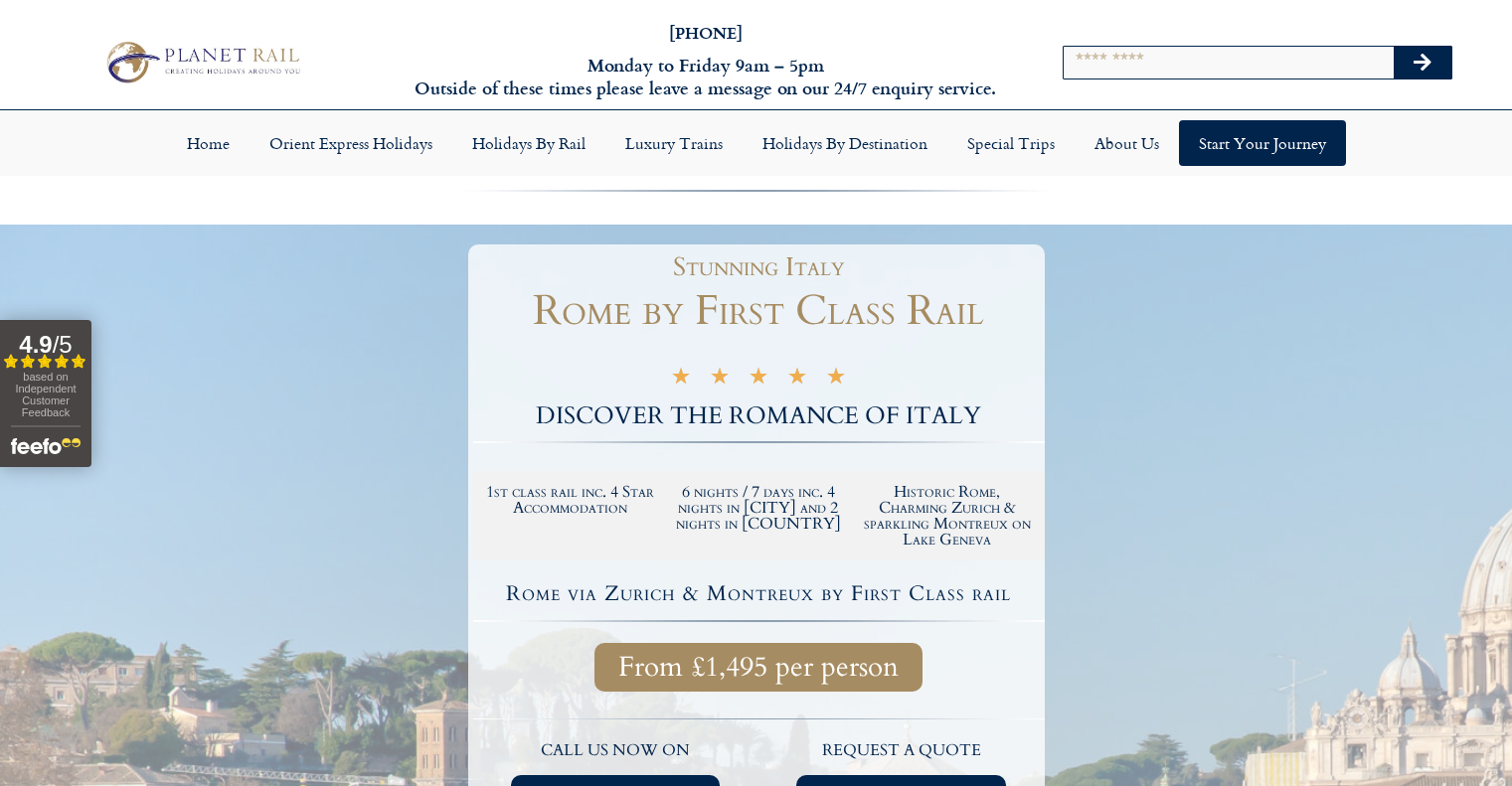 scroll, scrollTop: 0, scrollLeft: 0, axis: both 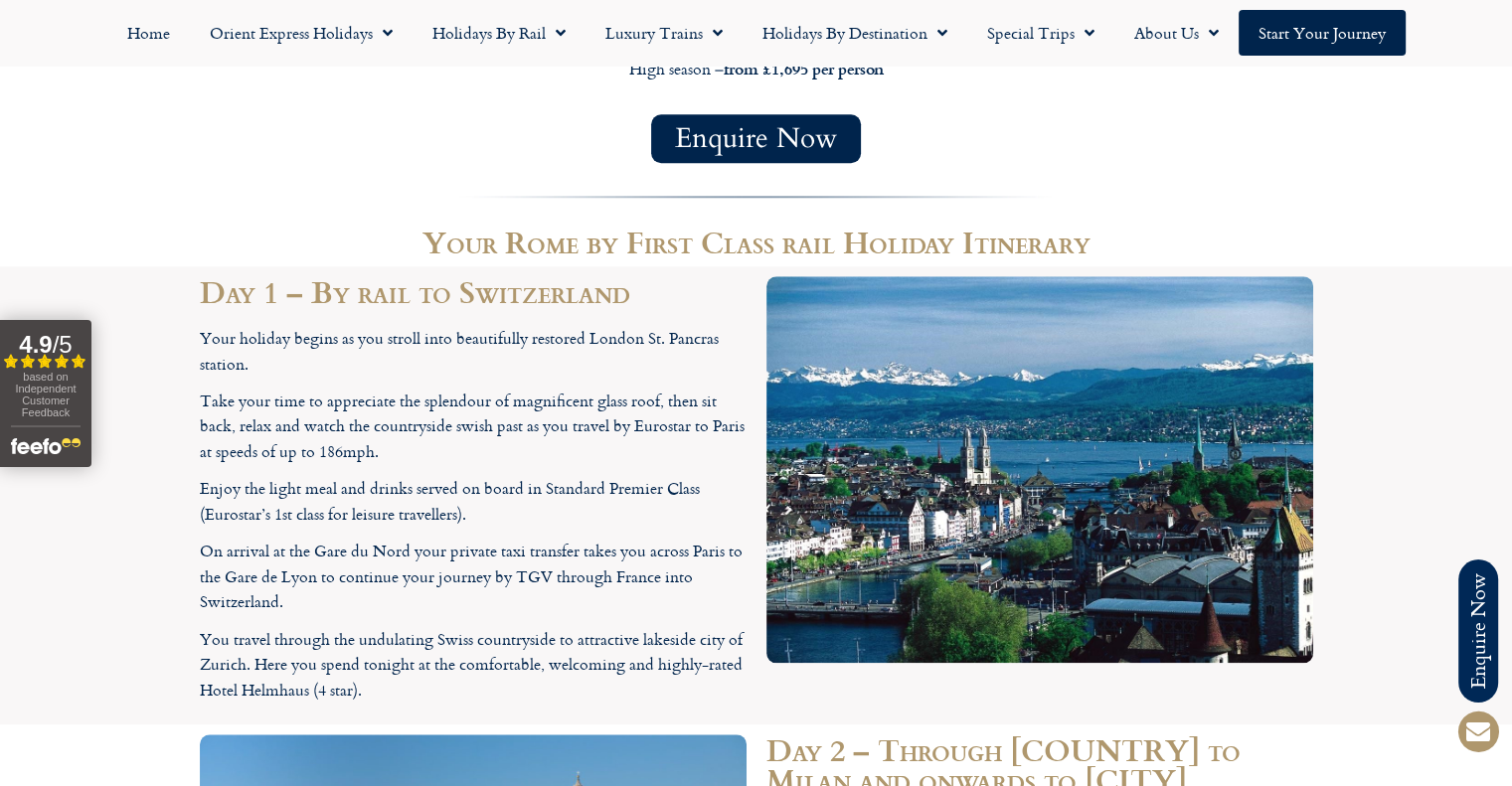 click on "Day 1 – By rail to [COUNTRY]
Your holiday begins as you stroll into beautifully restored London St. Pancras station. Take your time to appreciate the splendour of magnificent glass roof, then sit back, relax and watch the countryside swish past as you travel by Eurostar to Paris at speeds of up to 186mph. Enjoy the light meal and drinks served on board in Standard Premier Class (Eurostar’s 1st class for leisure travellers). On arrival at the Gare du Nord your private taxi transfer takes you across Paris to the Gare de Lyon to continue your journey by TGV through France into [COUNTRY]. You travel through the undulating Swiss countryside to attractive lakeside city of Zurich. Here you spend tonight at the comfortable, welcoming and highly-rated Hotel Helmhaus (4 star)." at bounding box center [756, 495] 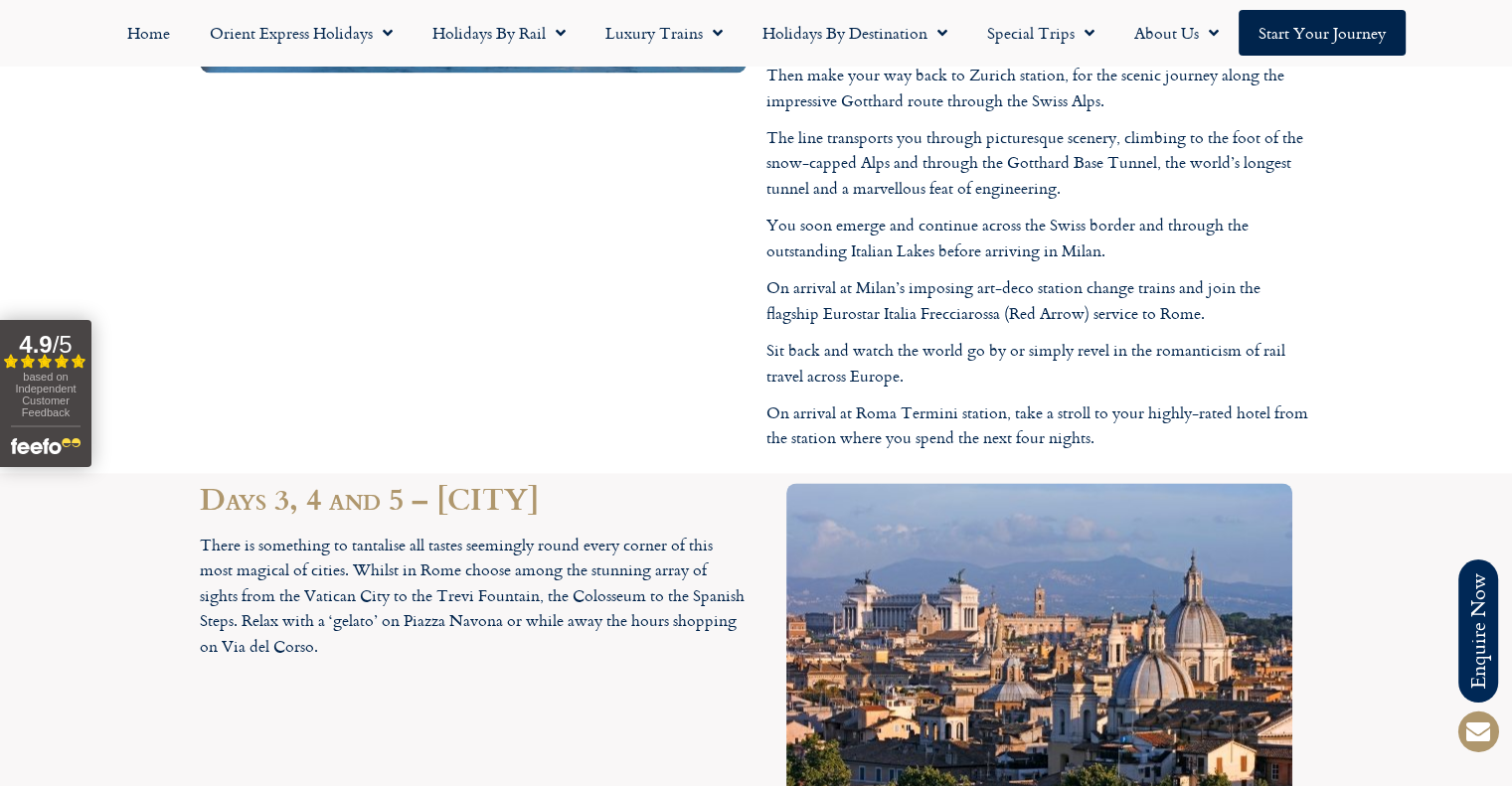 scroll, scrollTop: 2908, scrollLeft: 0, axis: vertical 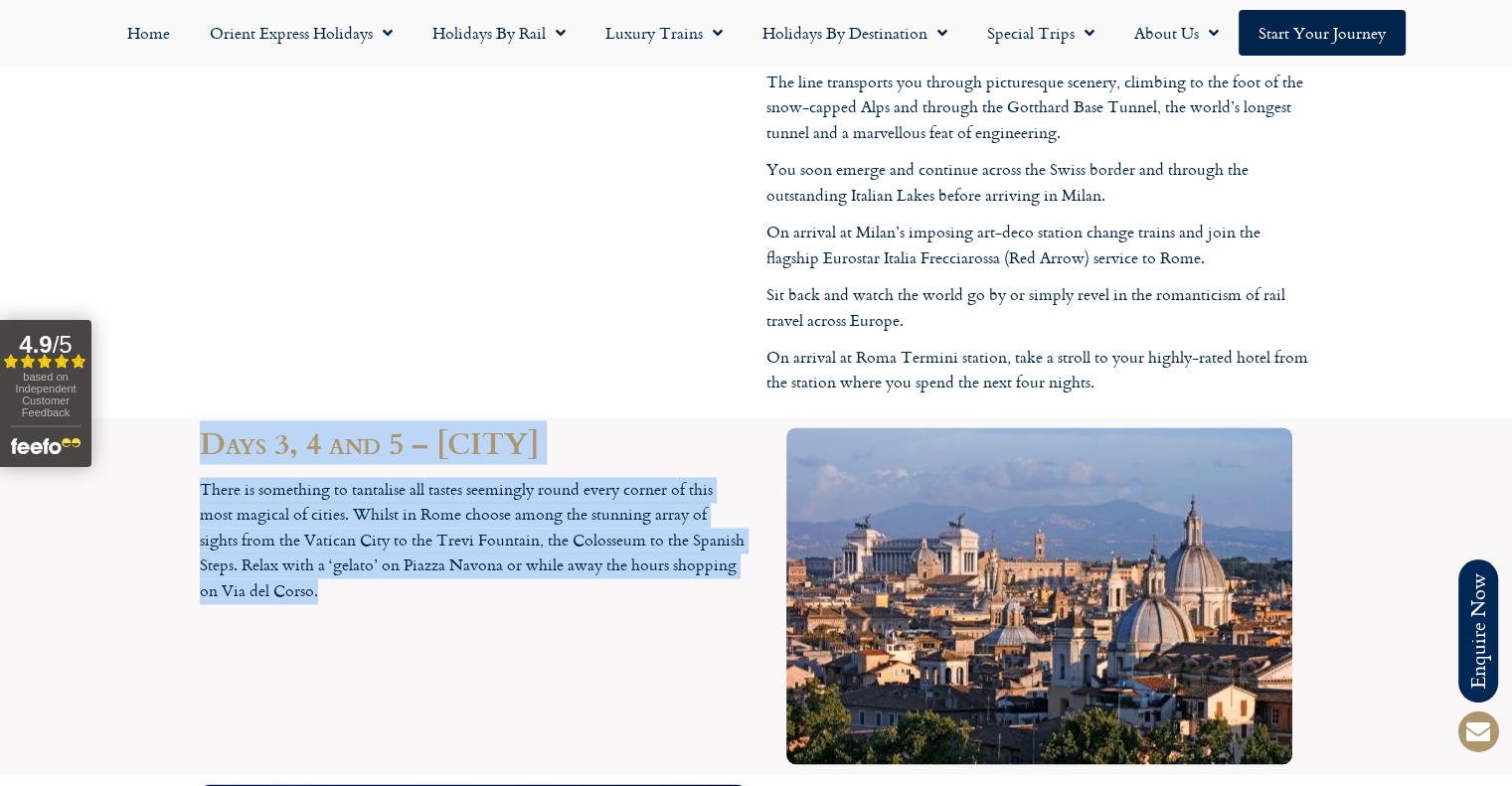 drag, startPoint x: 1498, startPoint y: 420, endPoint x: 1502, endPoint y: 440, distance: 20.396078 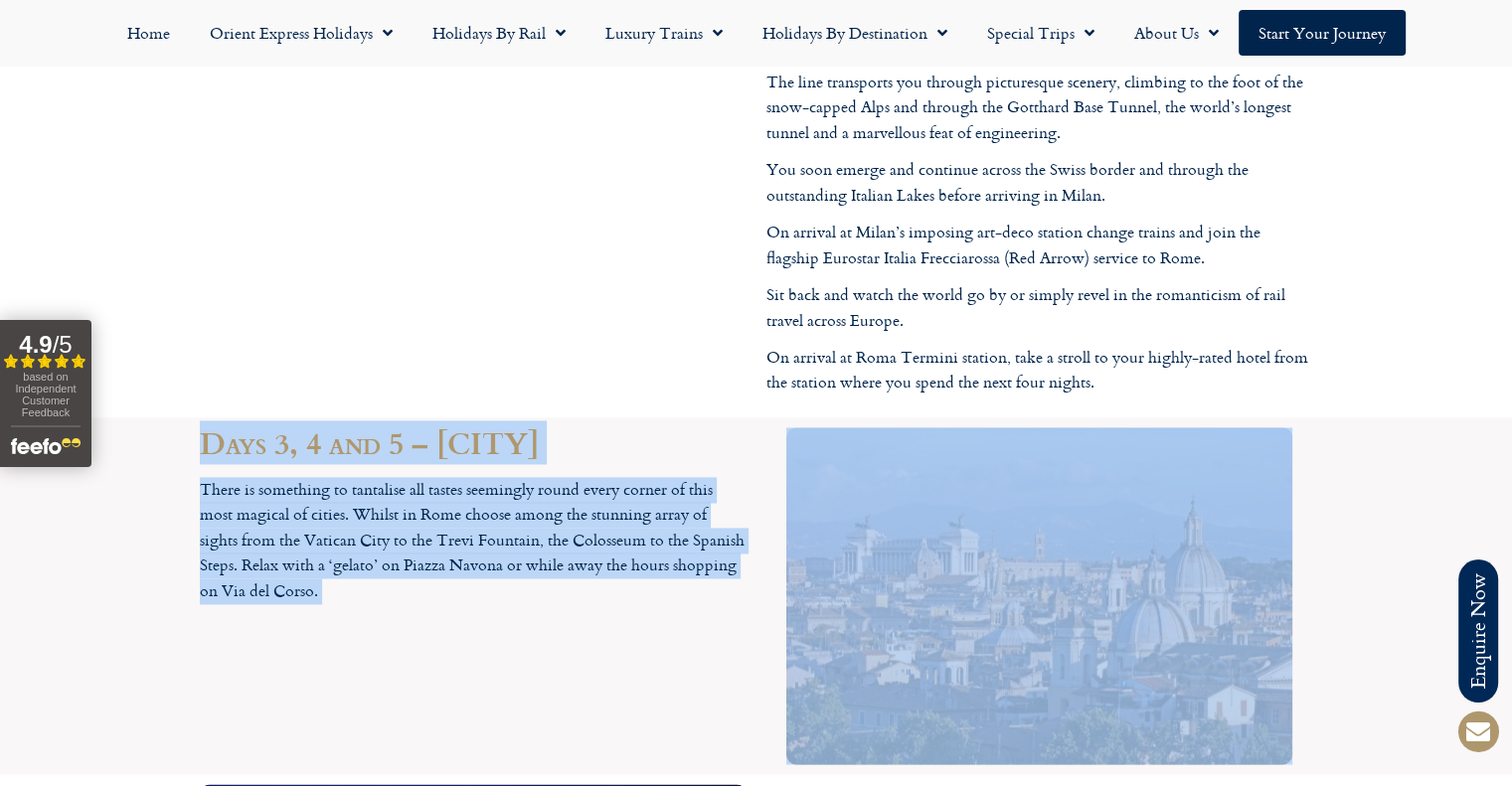 click on "Days 3, 4 and 5 – [CITY]
There is something to tantalise all tastes seemingly round every corner of this most magical of cities. Whilst in [CITY] choose among the stunning array of sights from the Vatican City to the Trevi Fountain, the Colosseum to the Spanish Steps. Relax with a ‘gelato’ on Piazza Navona or while away the hours shopping on Via del Corso." at bounding box center (756, 595) 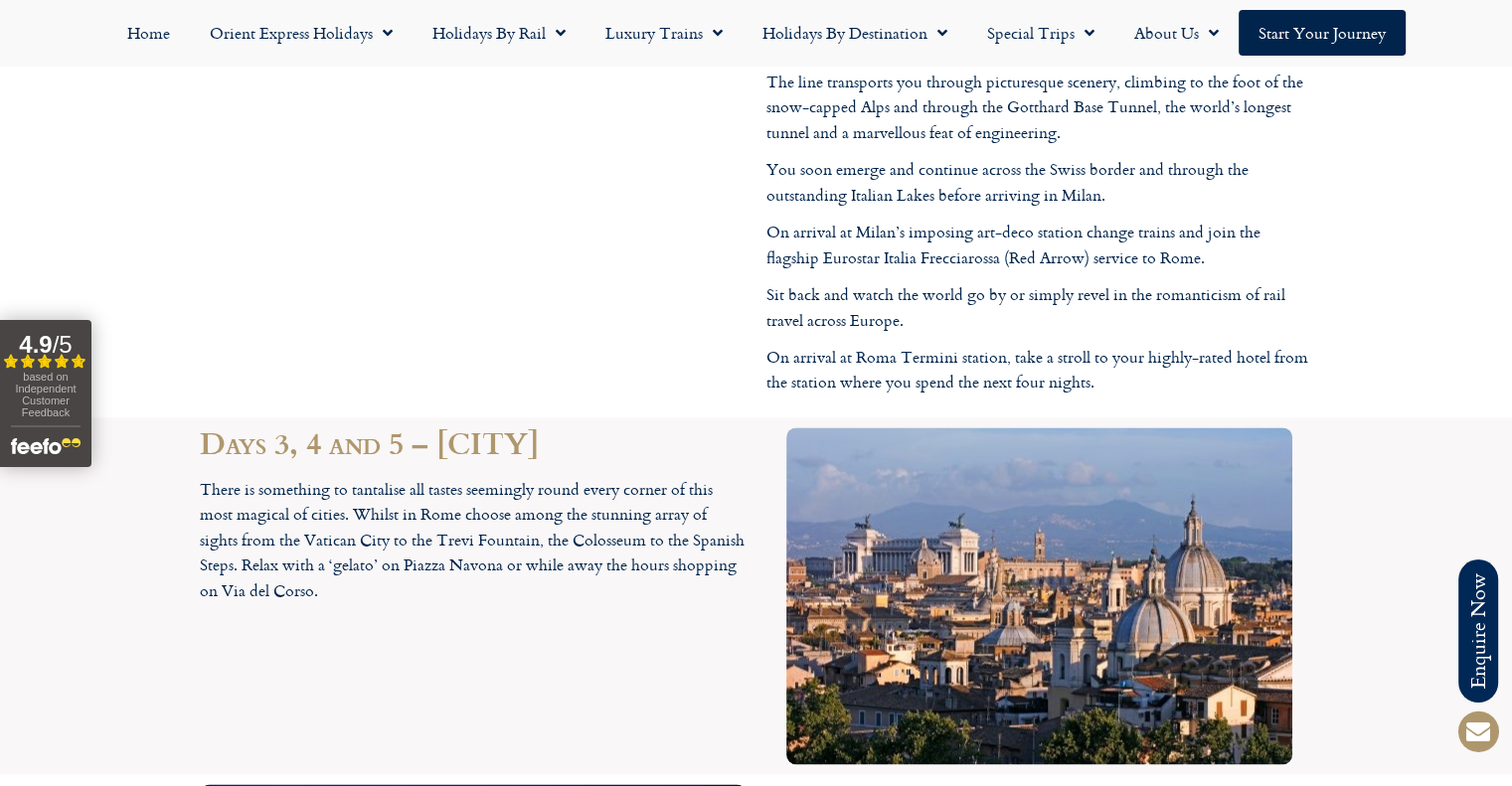click on "Days 3, 4 and 5 – [CITY]
There is something to tantalise all tastes seemingly round every corner of this most magical of cities. Whilst in [CITY] choose among the stunning array of sights from the Vatican City to the Trevi Fountain, the Colosseum to the Spanish Steps. Relax with a ‘gelato’ on Piazza Navona or while away the hours shopping on Via del Corso." at bounding box center [756, 595] 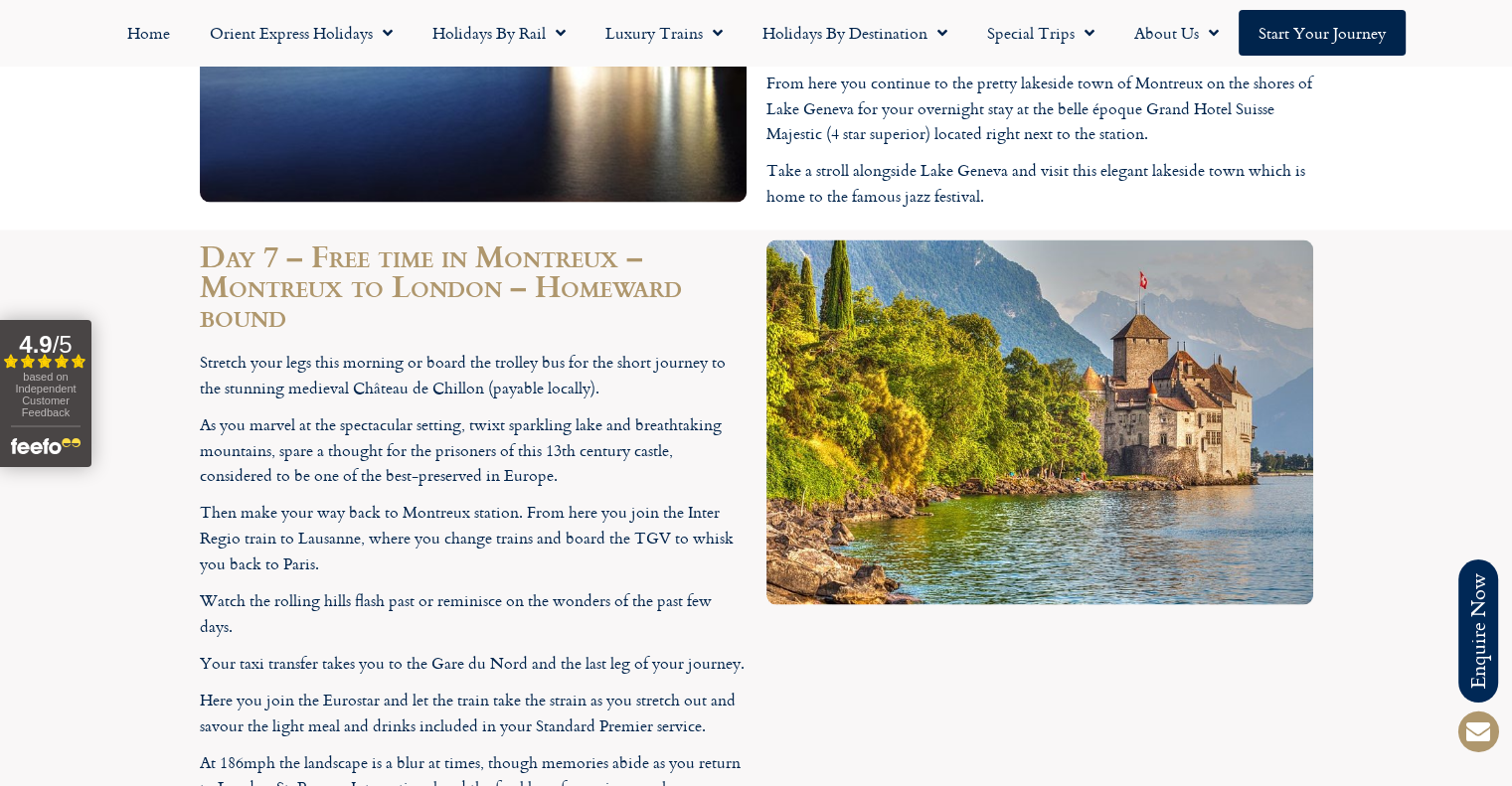 scroll, scrollTop: 4384, scrollLeft: 0, axis: vertical 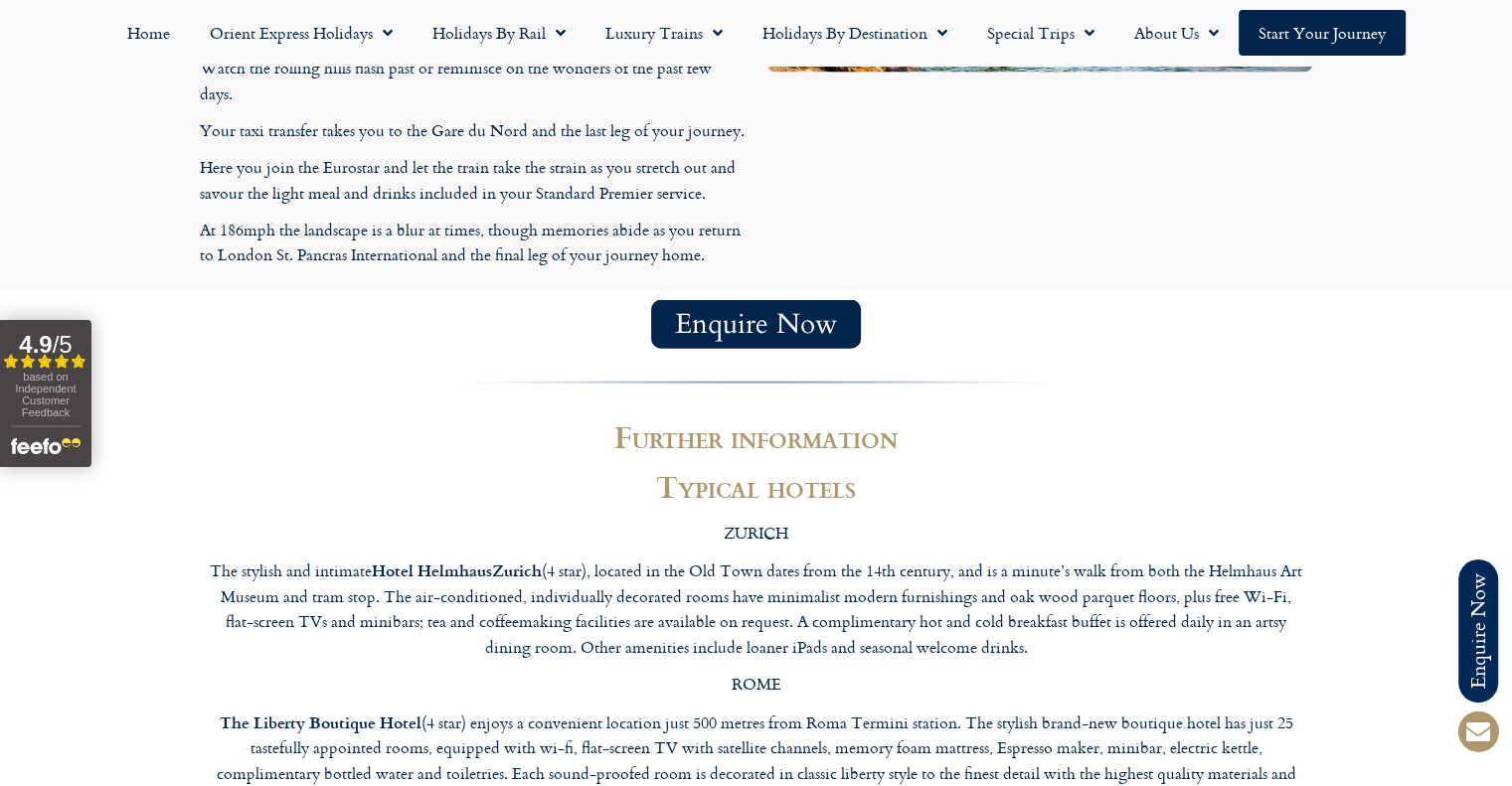 drag, startPoint x: 1501, startPoint y: 558, endPoint x: 1500, endPoint y: 575, distance: 17.029386 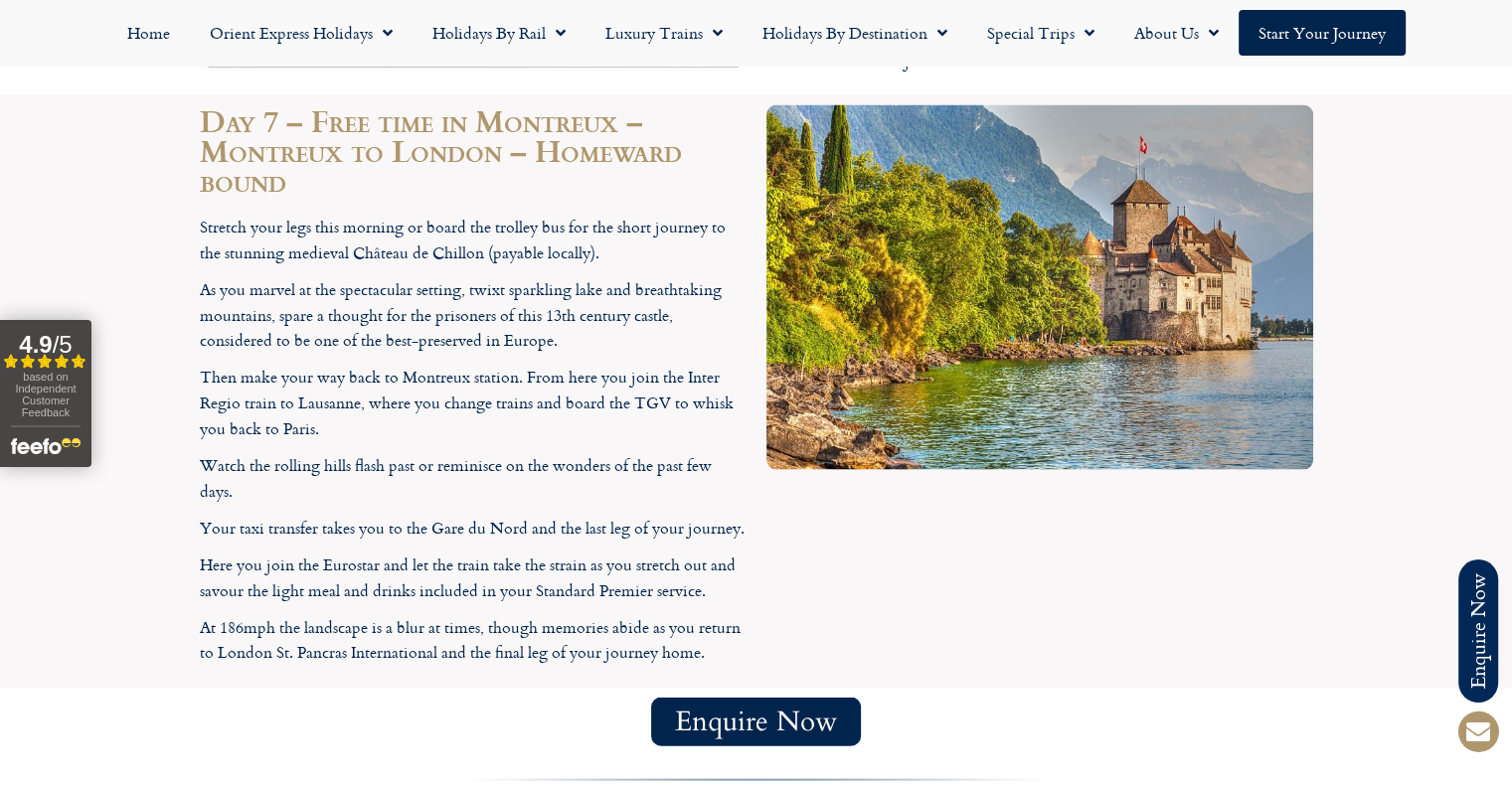 scroll, scrollTop: 3589, scrollLeft: 0, axis: vertical 